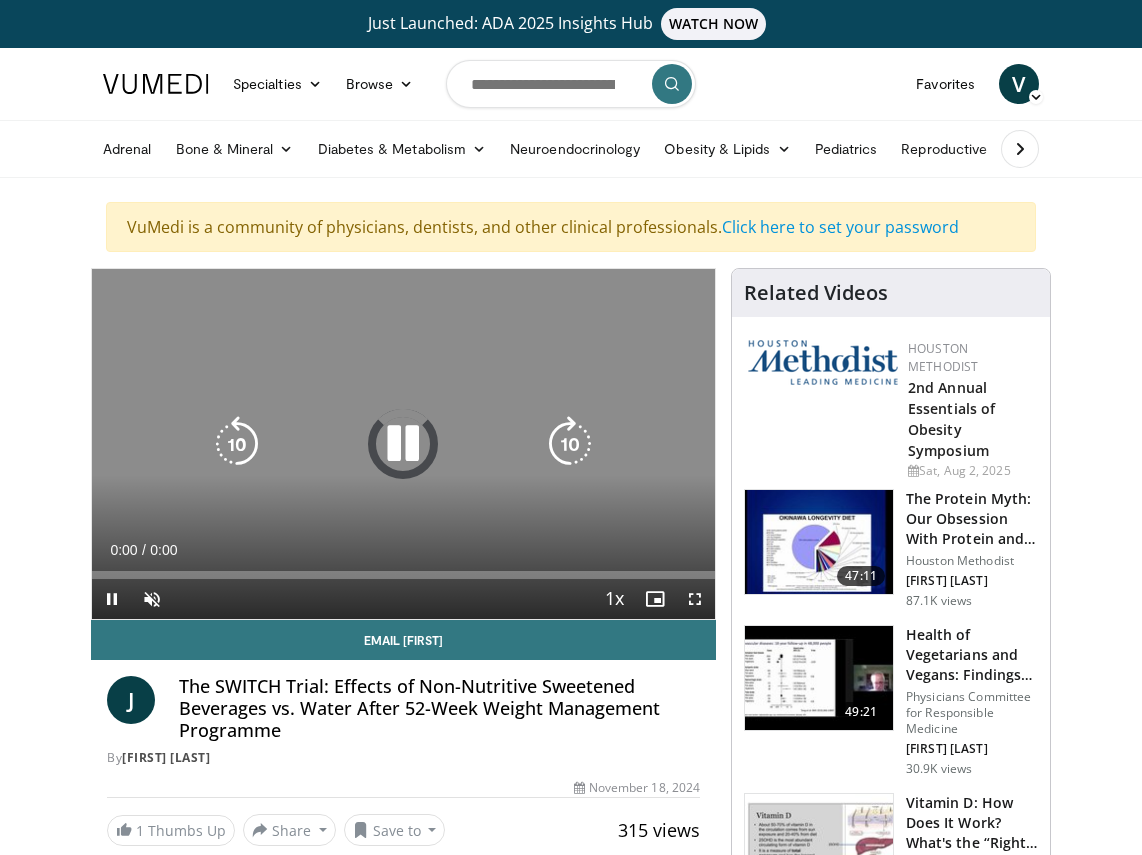 scroll, scrollTop: 0, scrollLeft: 0, axis: both 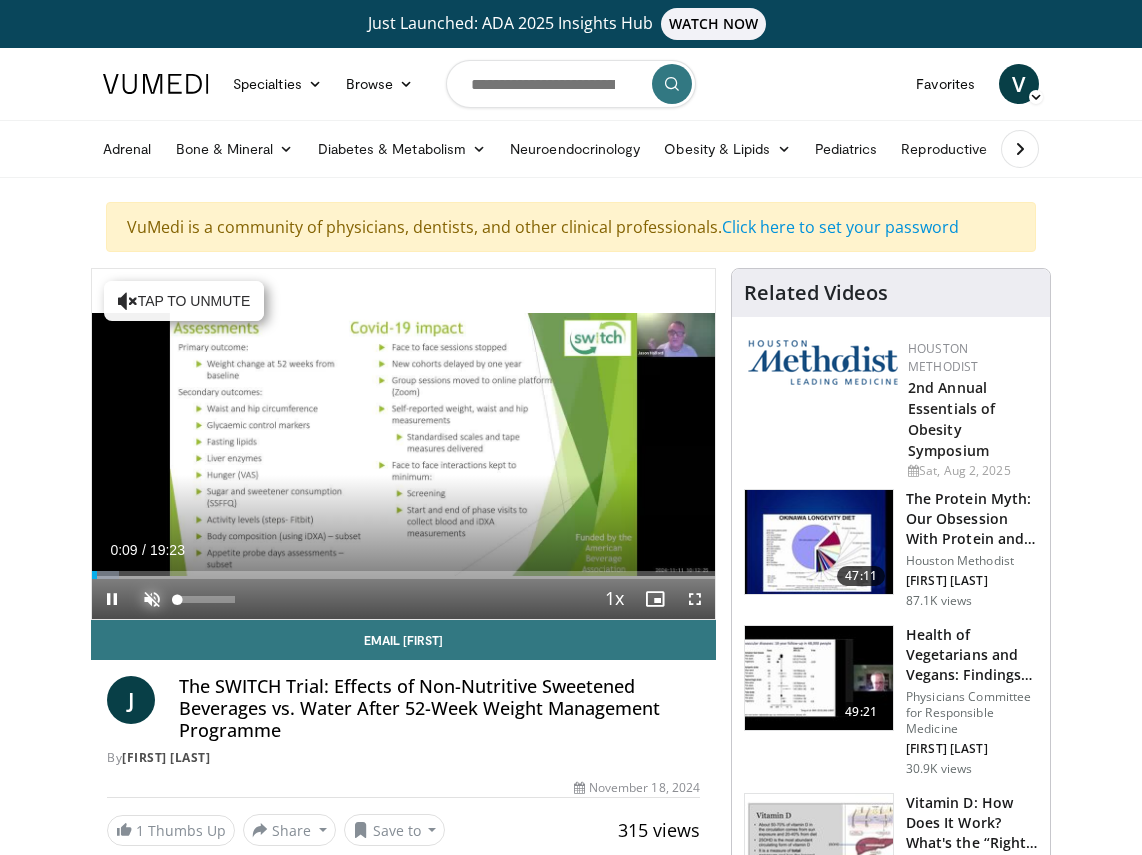 click at bounding box center (152, 599) 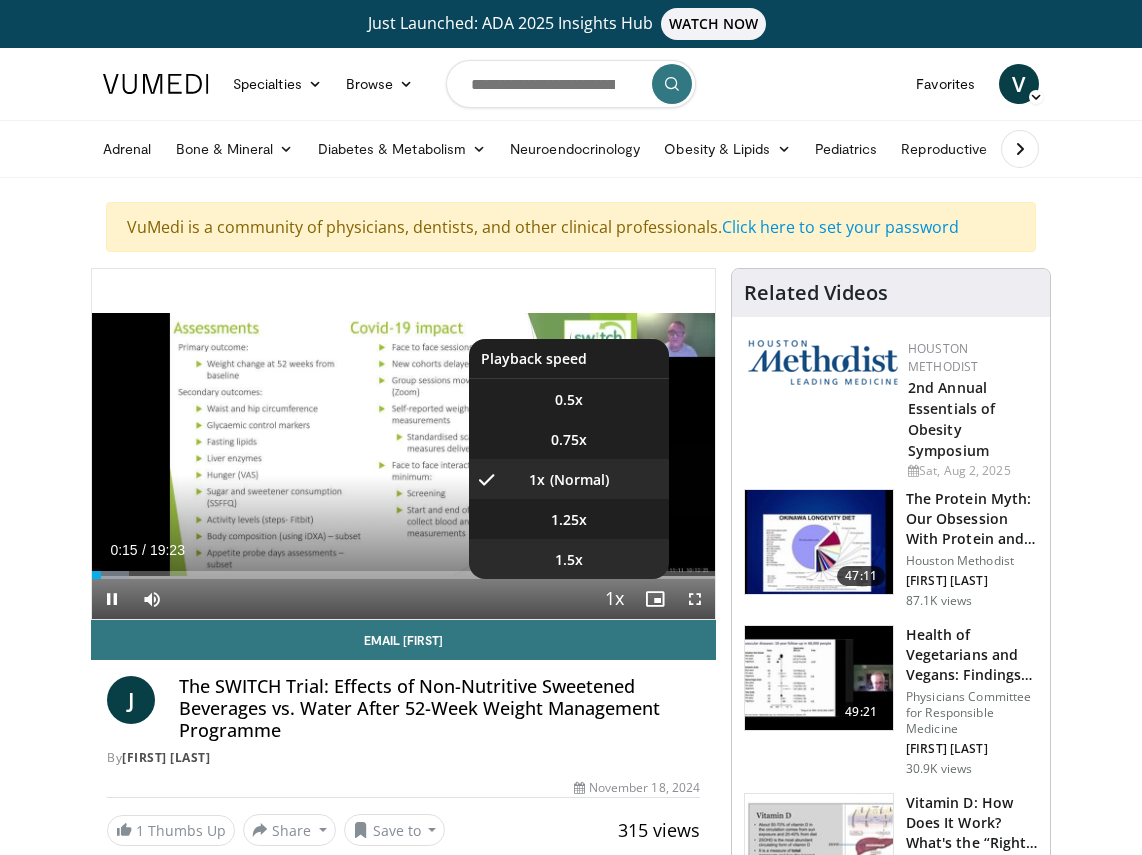 click on "1.5x" at bounding box center [569, 559] 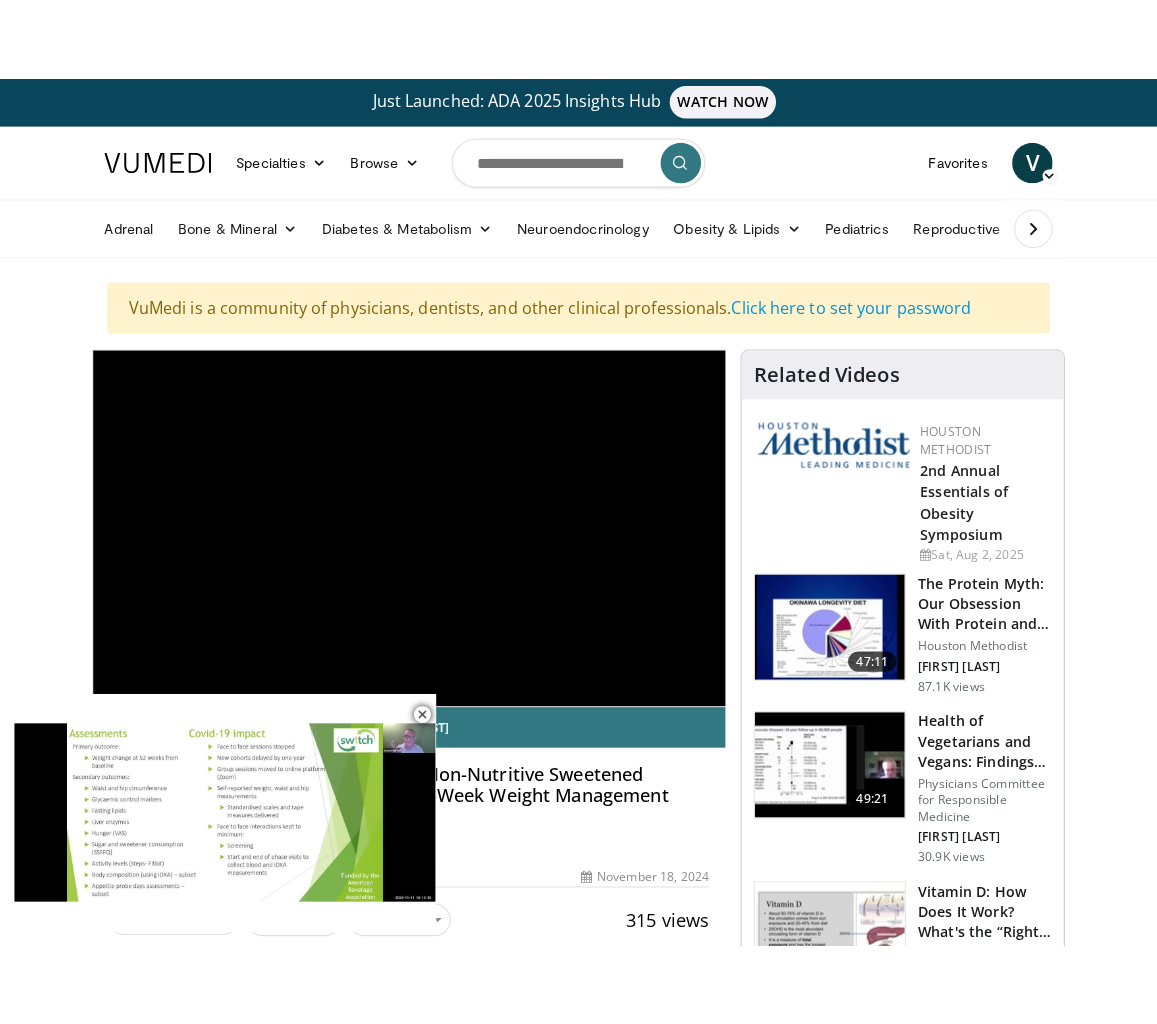 scroll, scrollTop: 0, scrollLeft: 0, axis: both 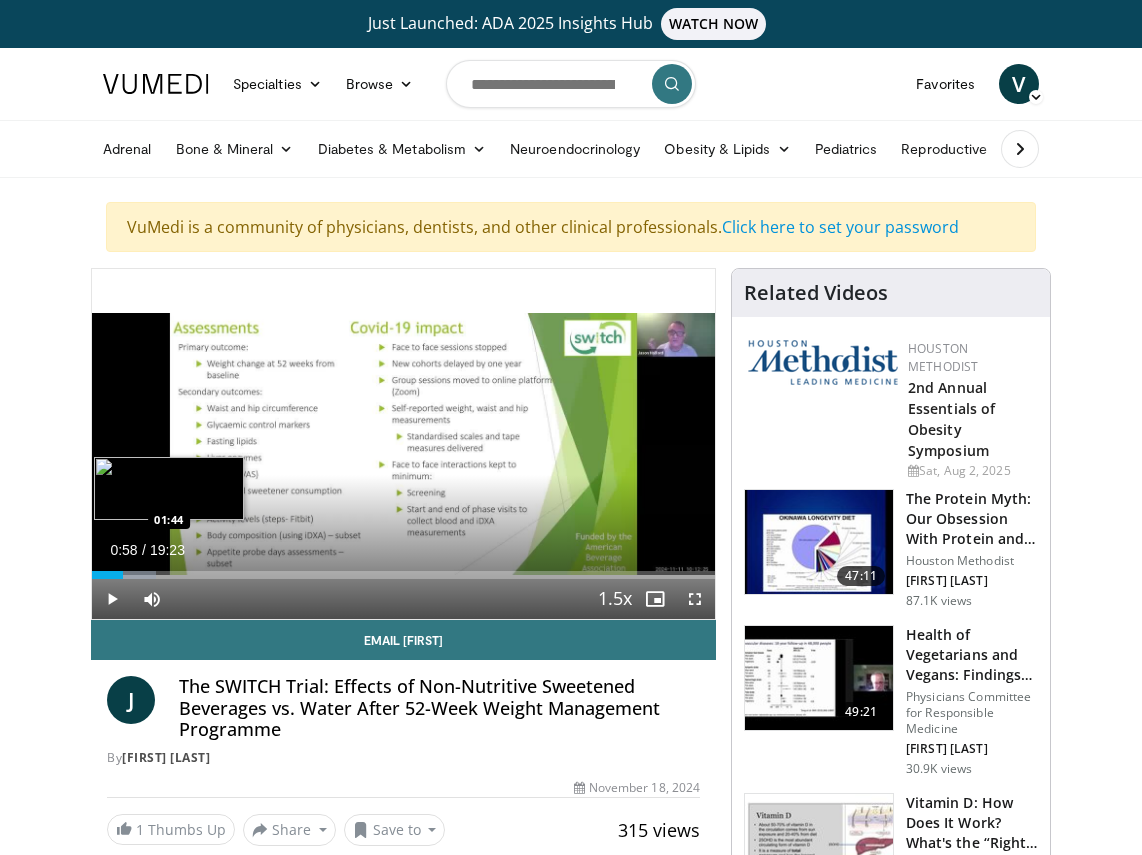 click at bounding box center [130, 575] 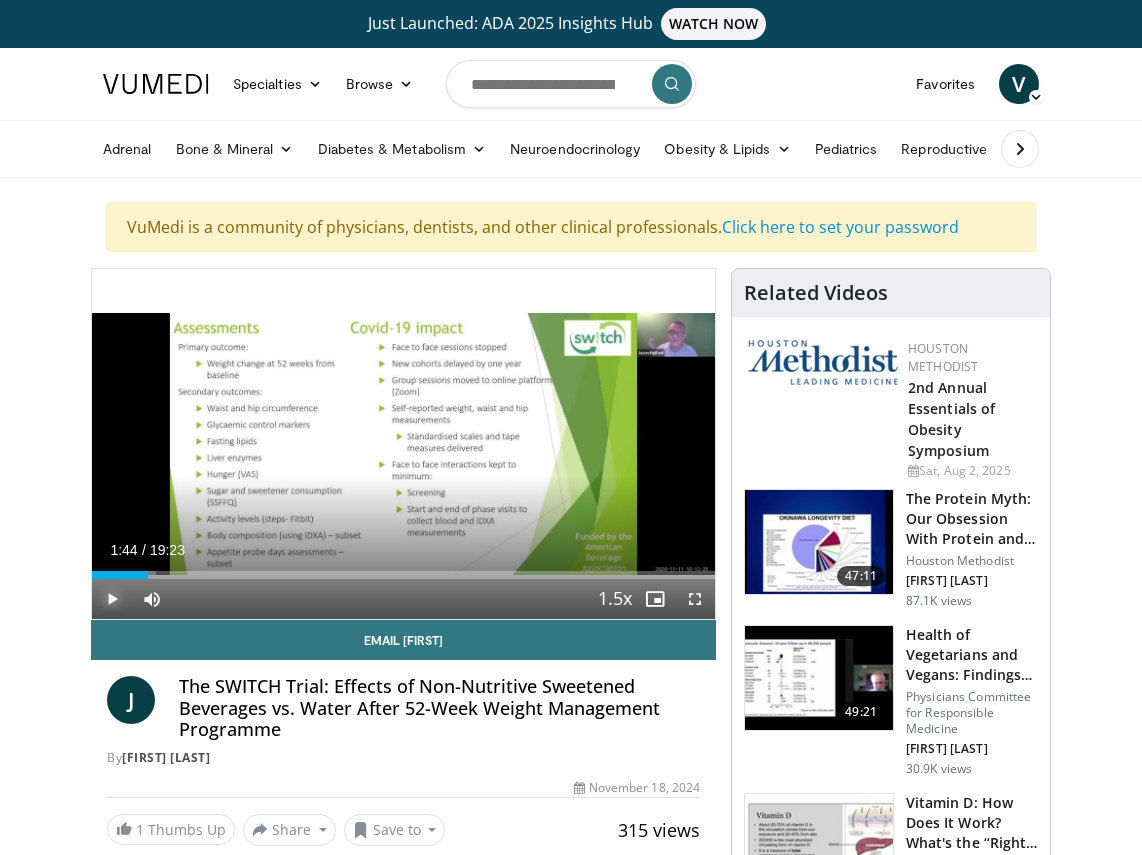 click at bounding box center [112, 599] 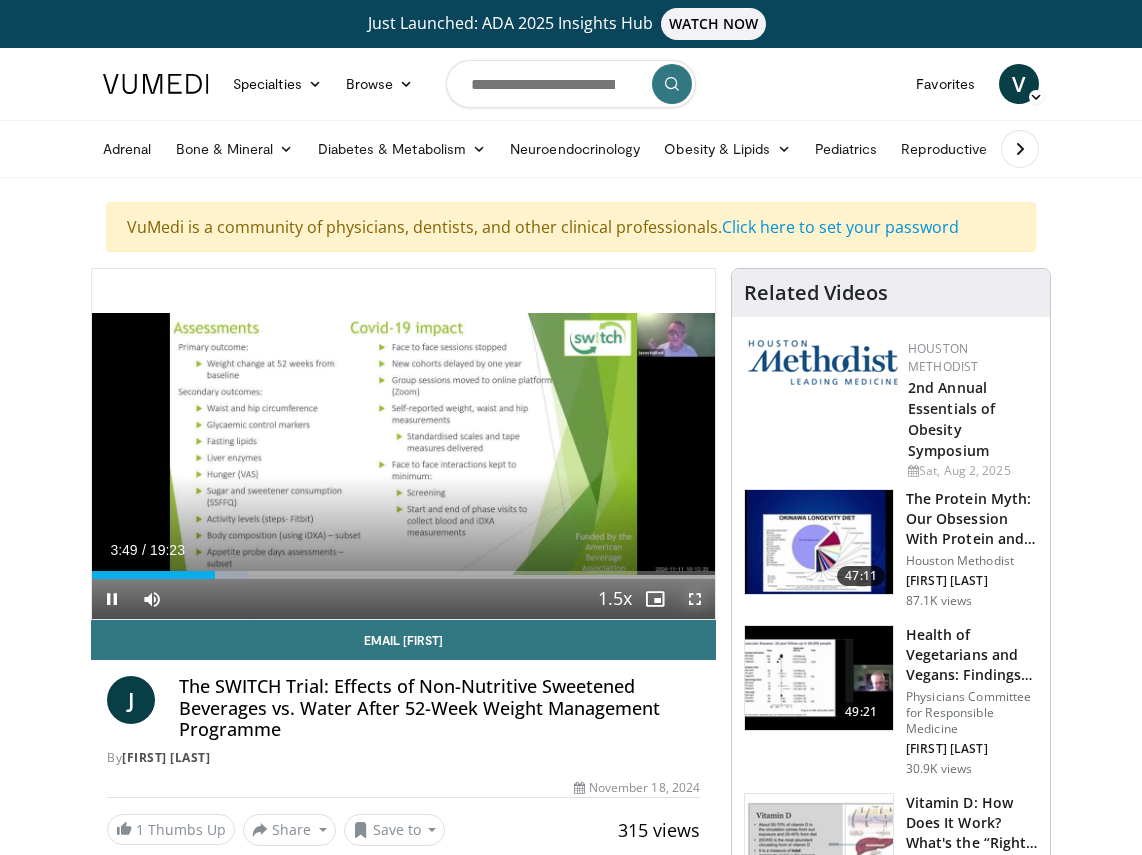 click at bounding box center (695, 599) 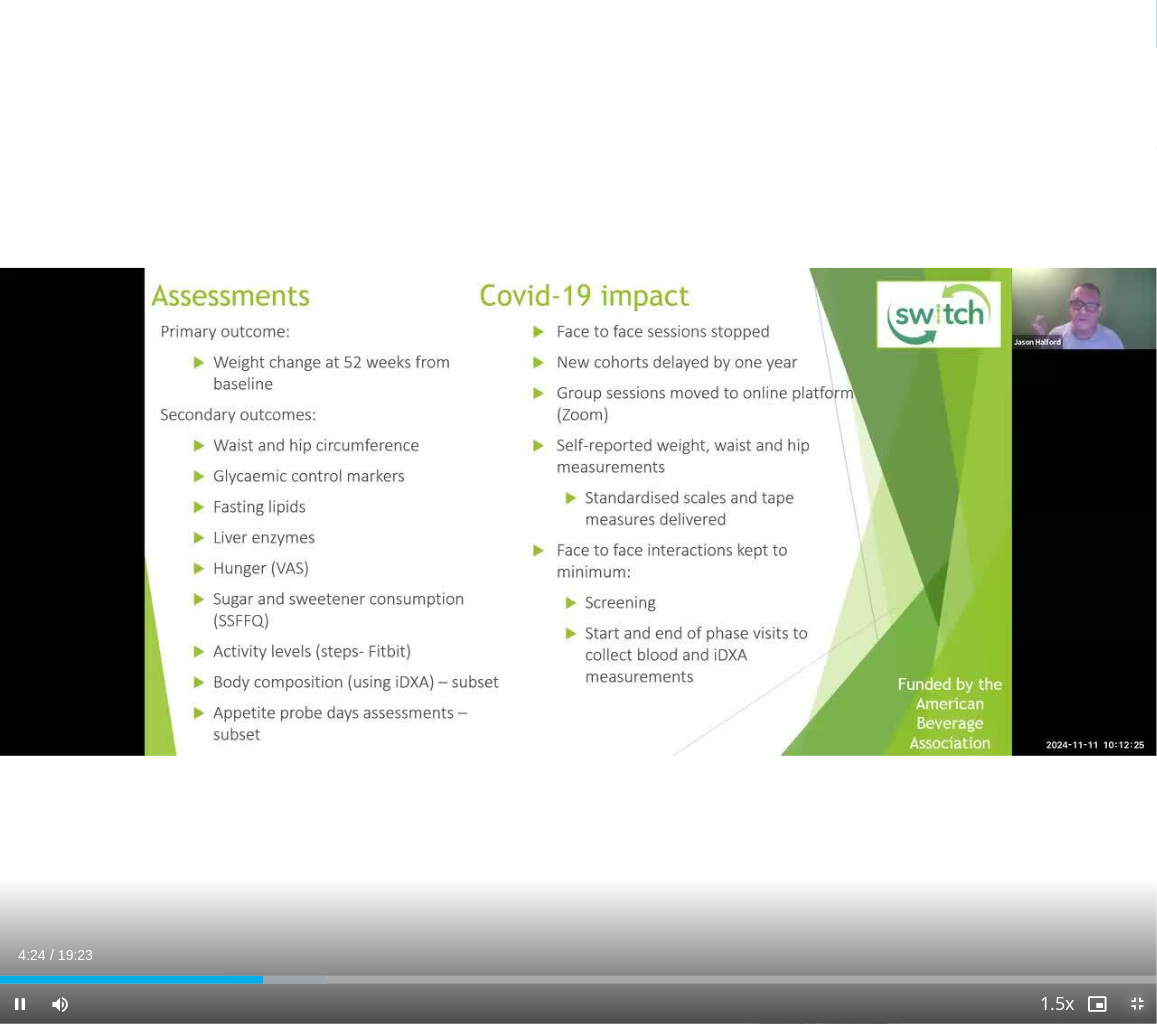 click at bounding box center [1137, 1004] 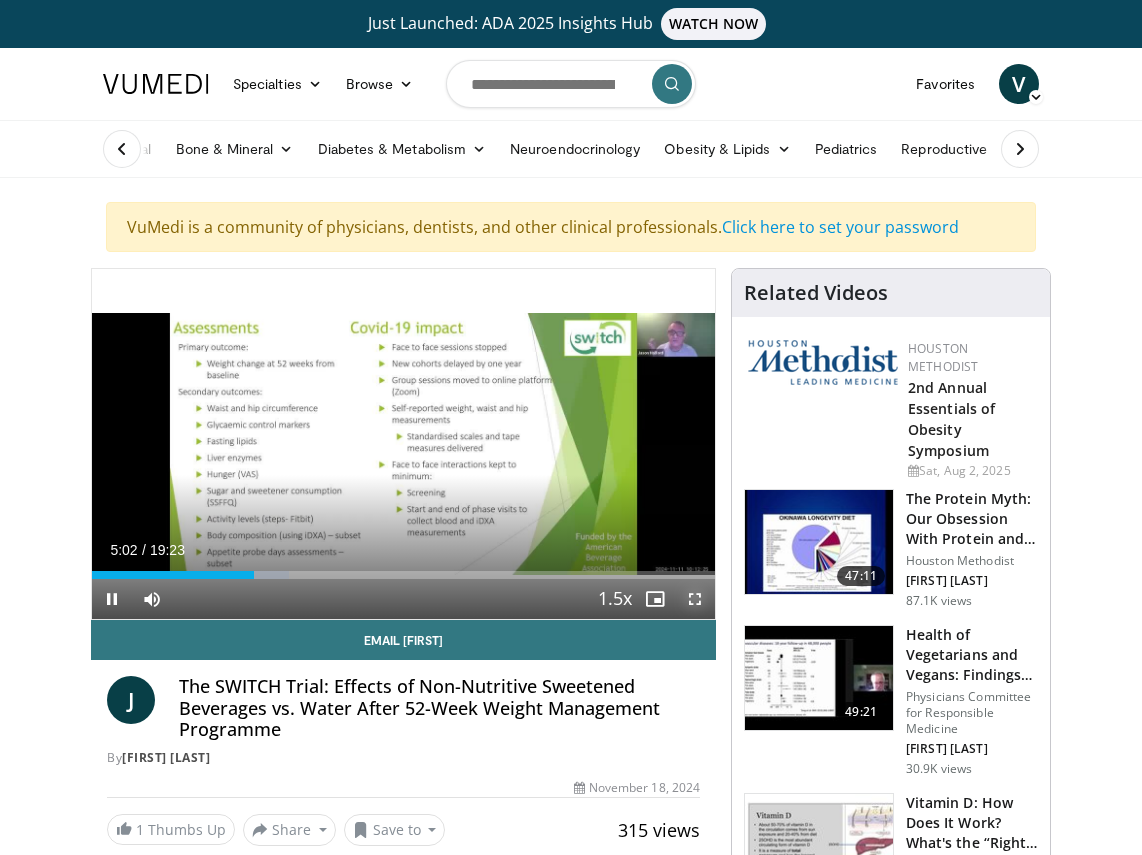 click at bounding box center [695, 599] 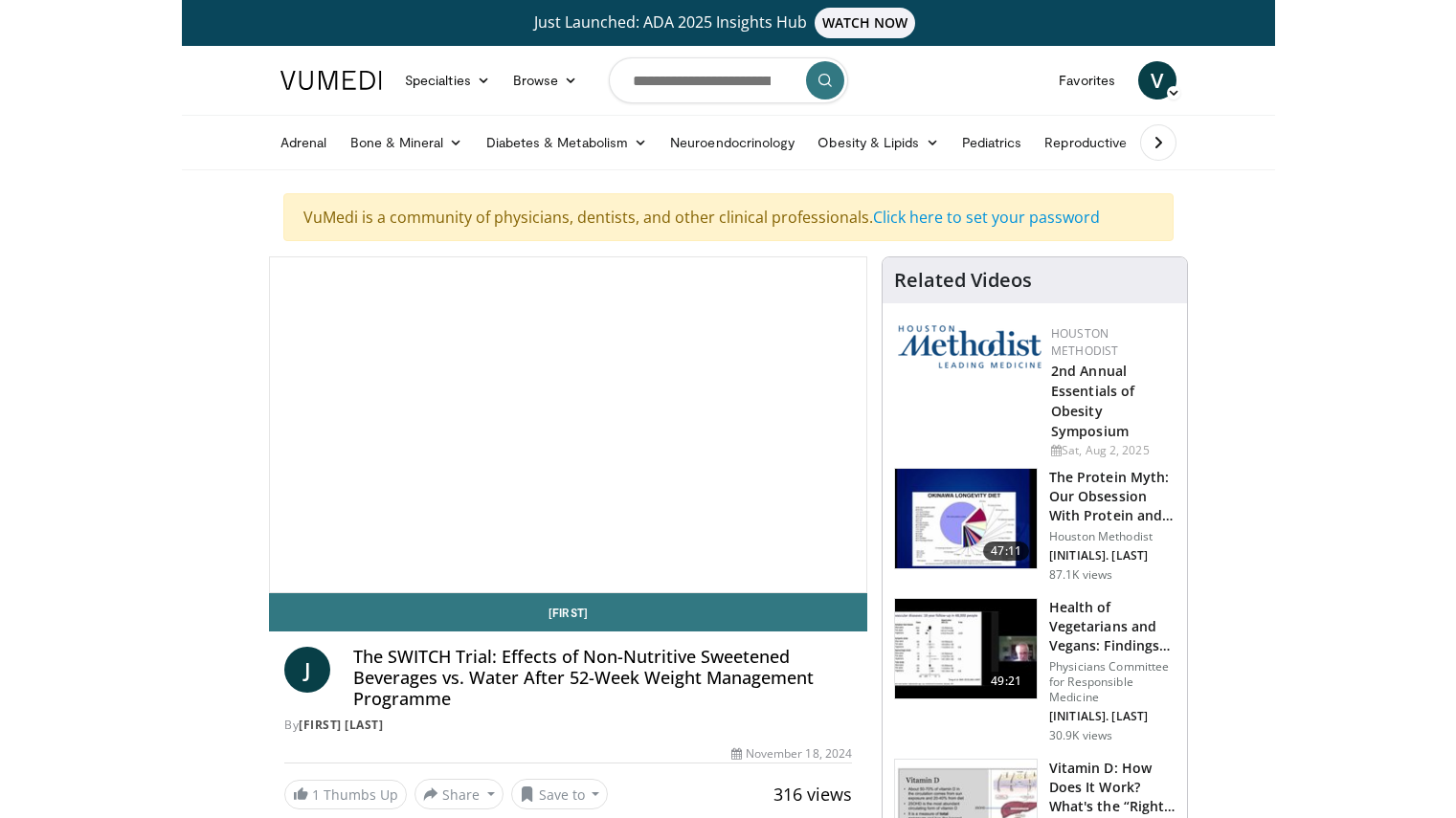 scroll, scrollTop: 0, scrollLeft: 0, axis: both 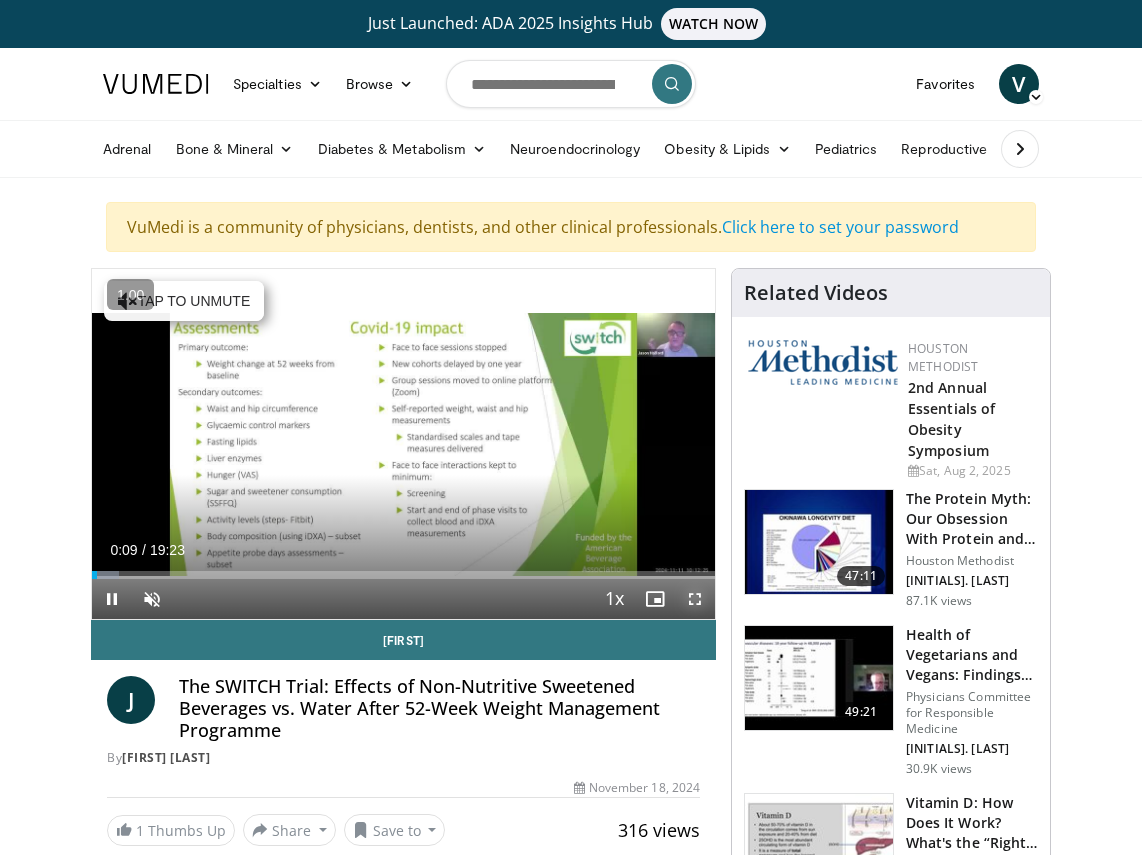 click at bounding box center (695, 599) 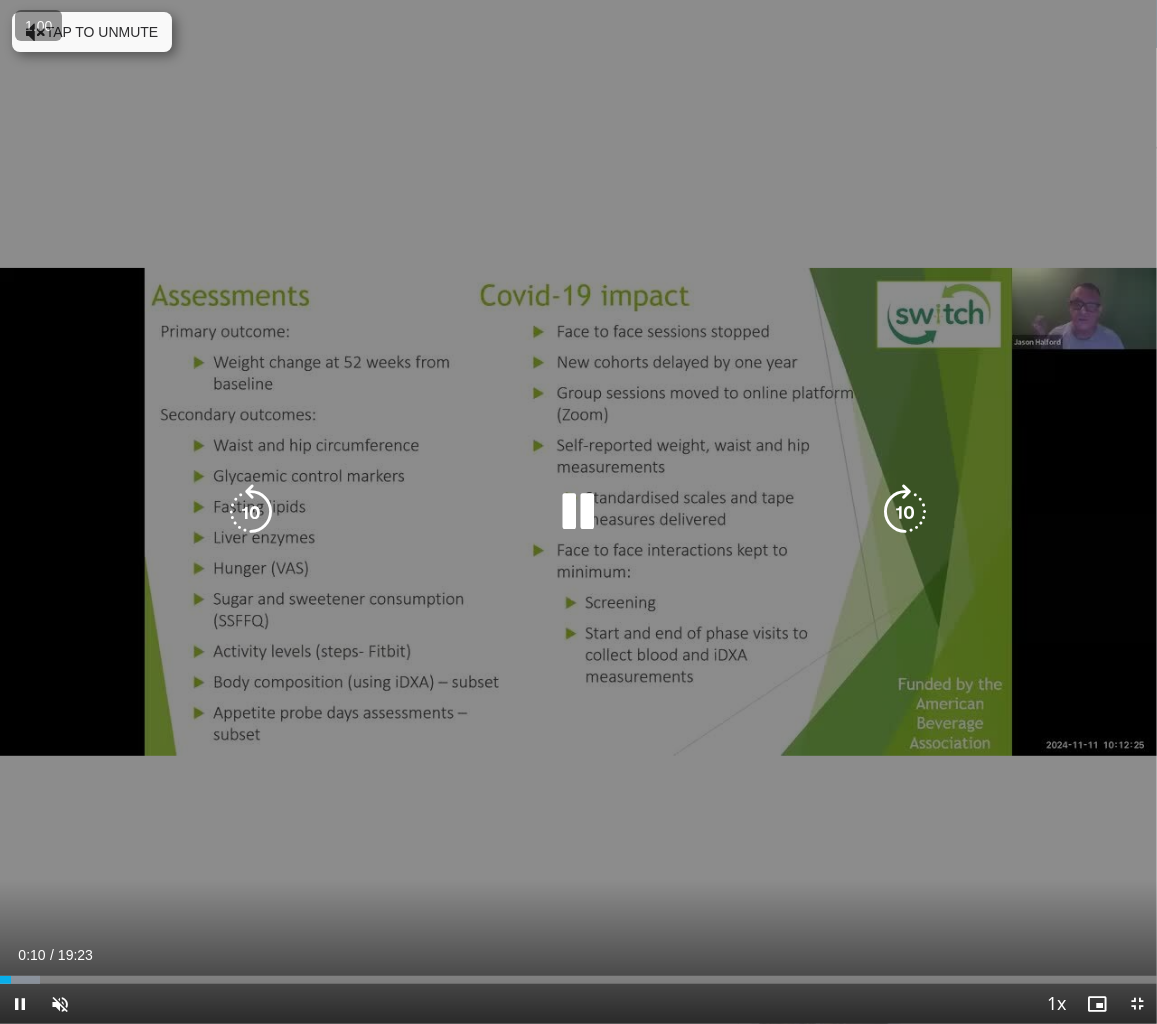click on "10 seconds
Tap to unmute" at bounding box center [578, 512] 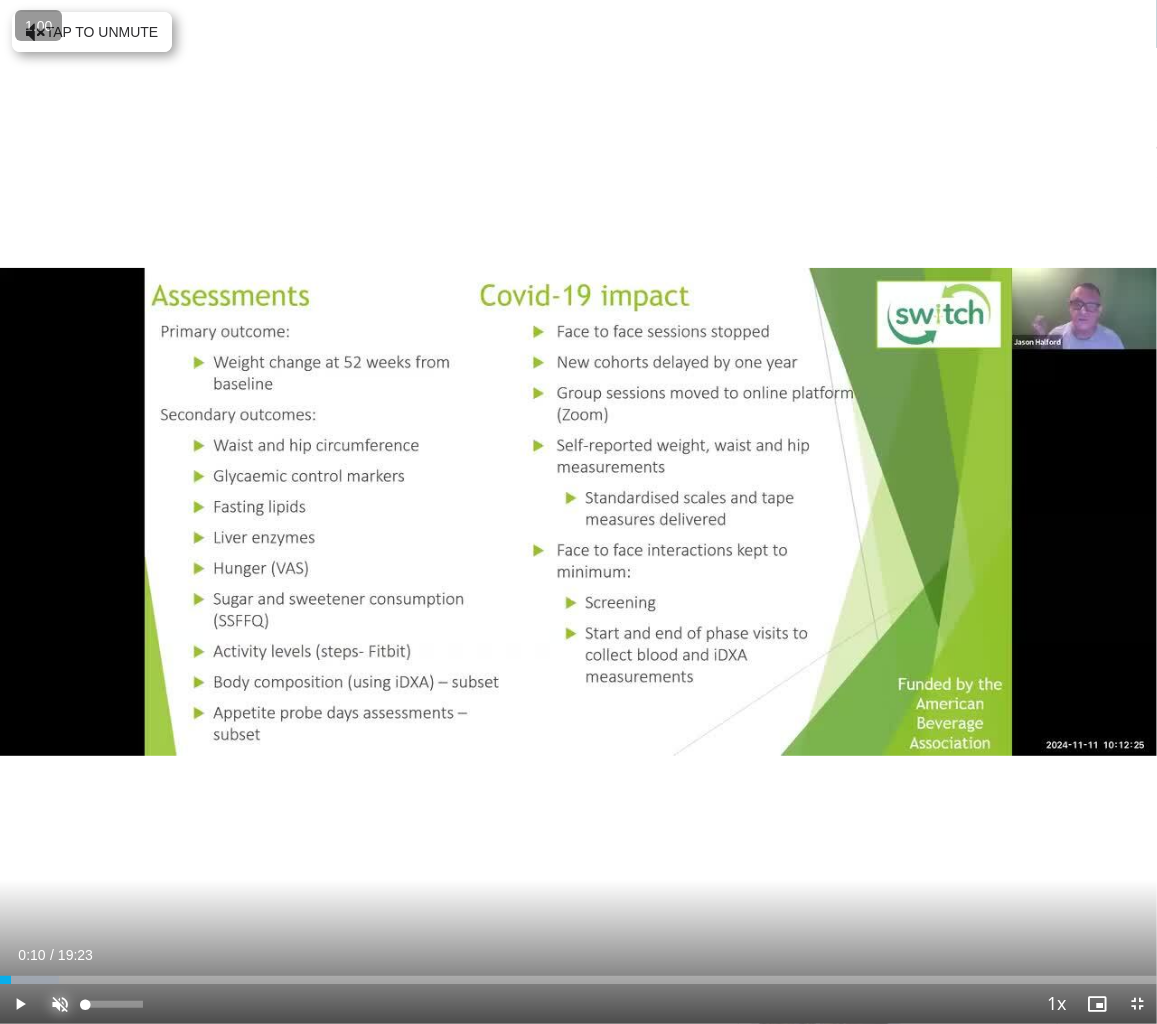 click at bounding box center (60, 1004) 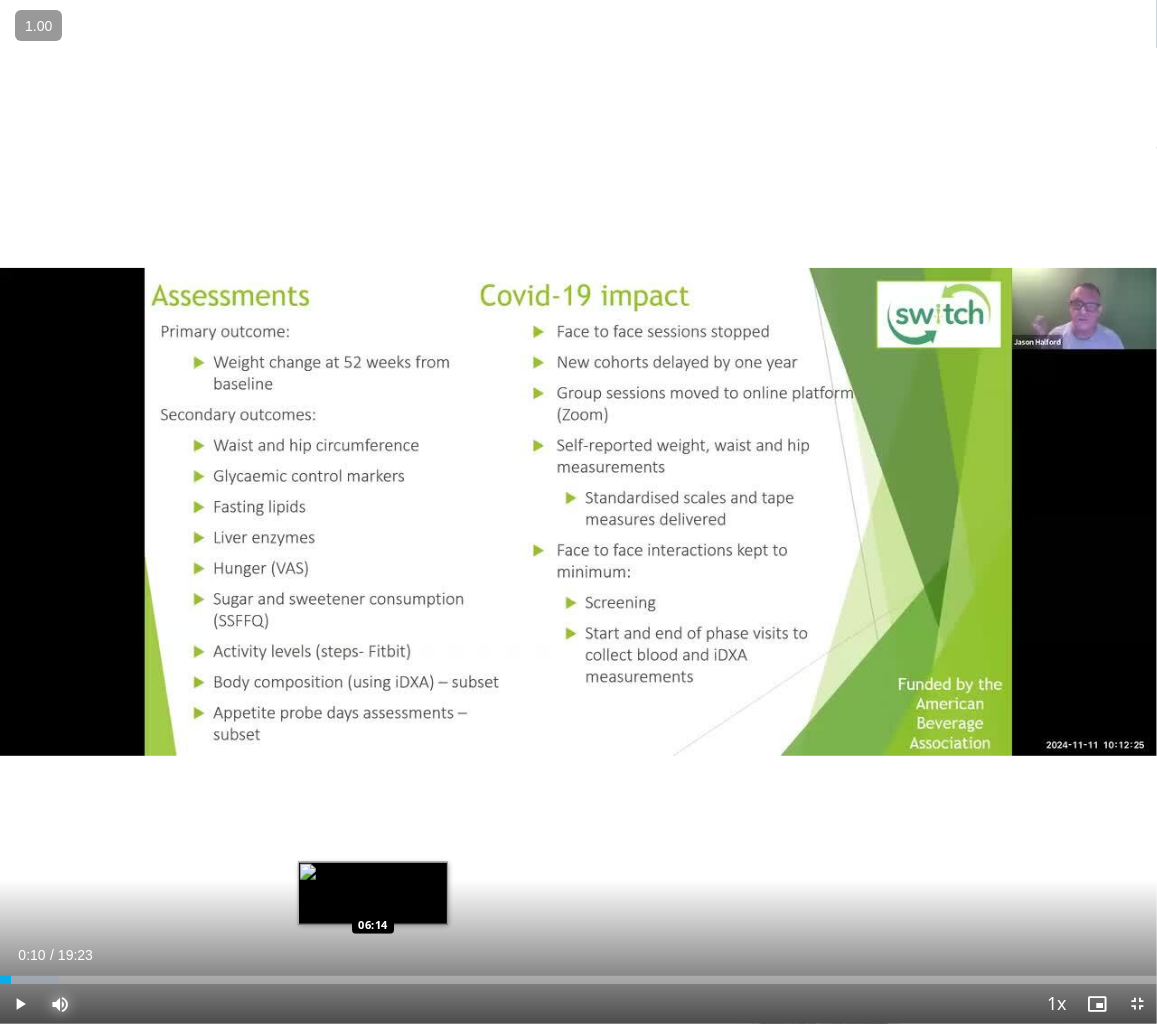 click on "Loaded :  5.12% 00:10 06:14" at bounding box center [578, 974] 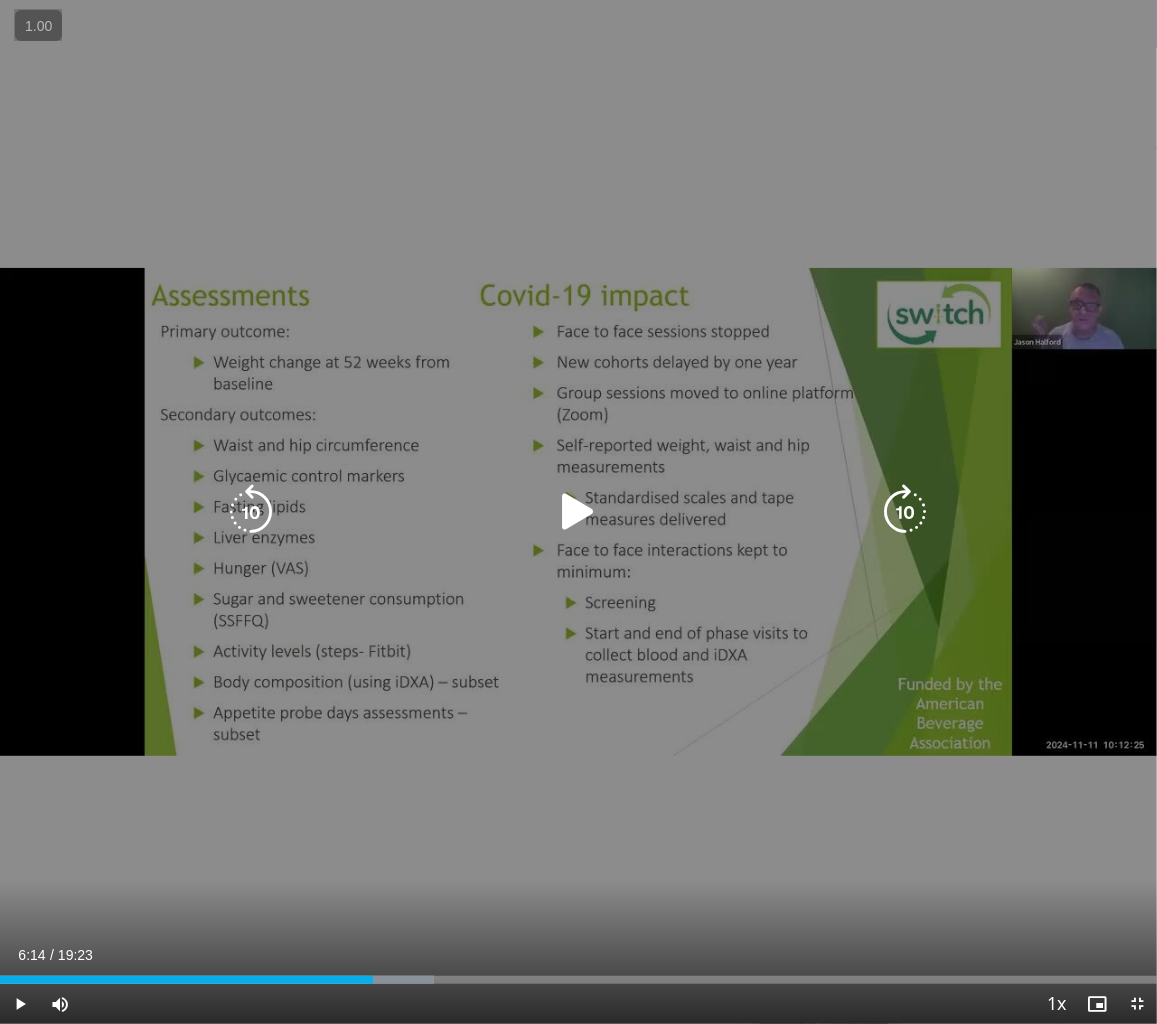 click at bounding box center [579, 512] 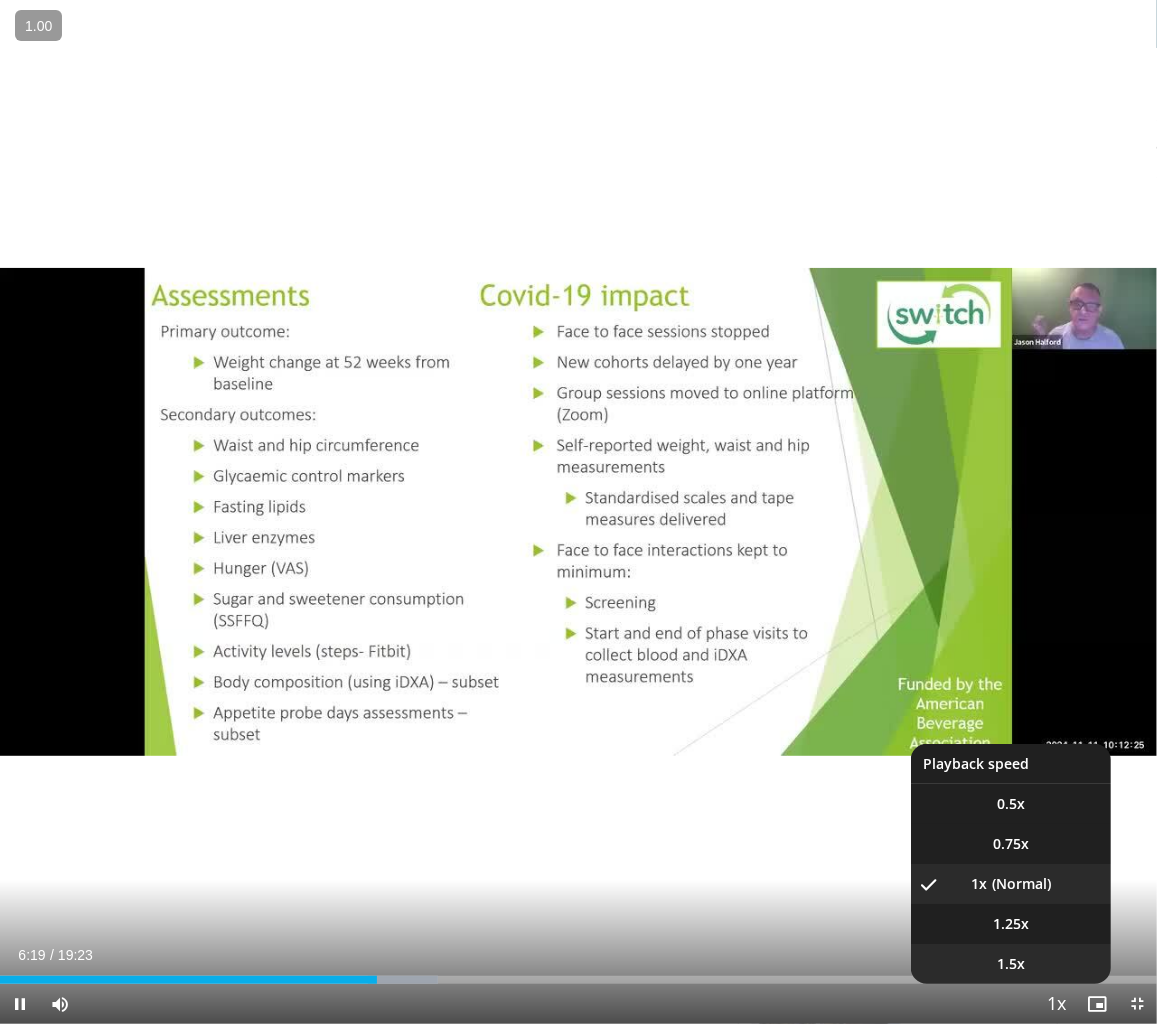 click on "1.5x" at bounding box center [1011, 964] 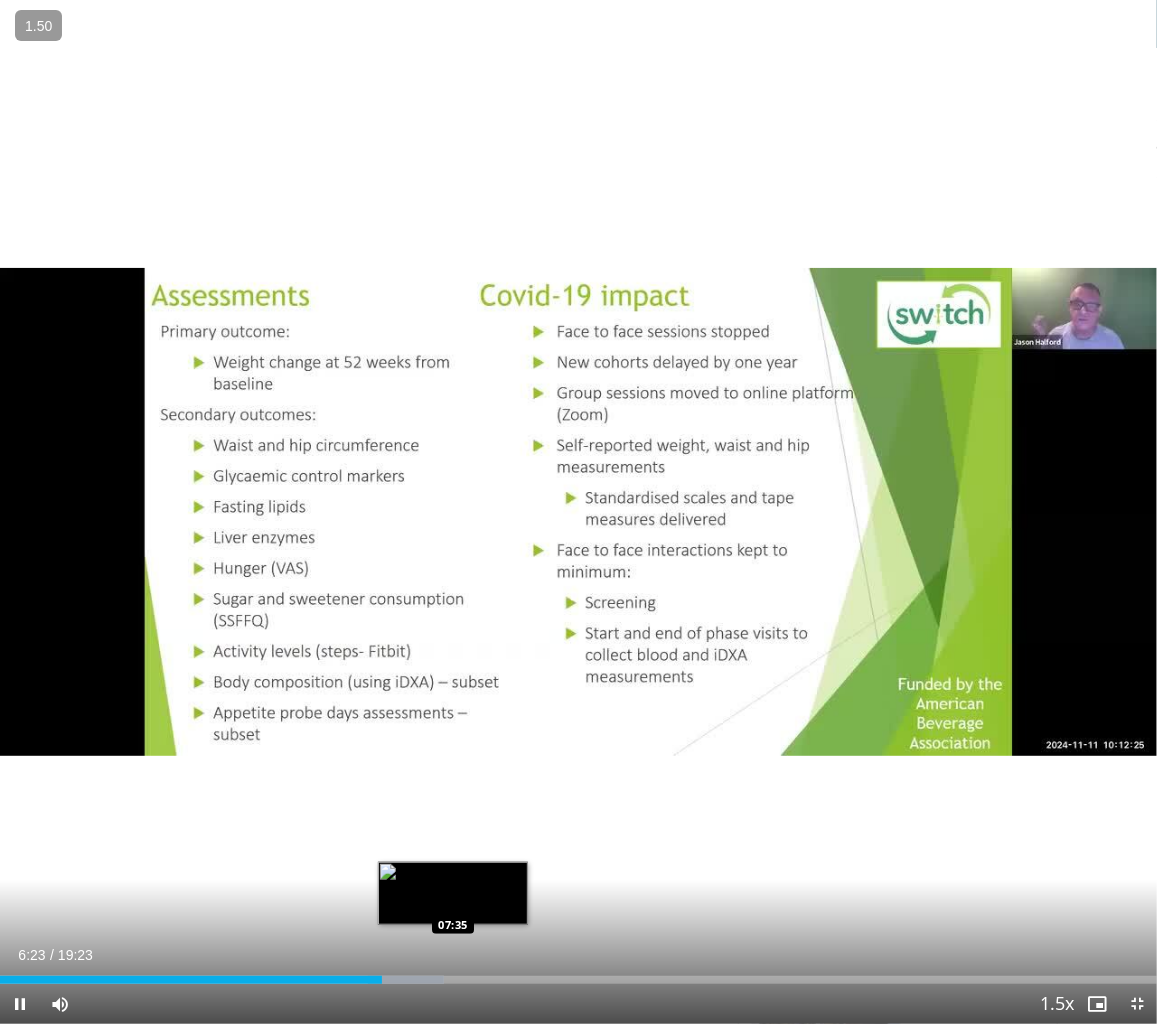 click on "Loaded :  38.38% 06:23 07:35" at bounding box center [578, 974] 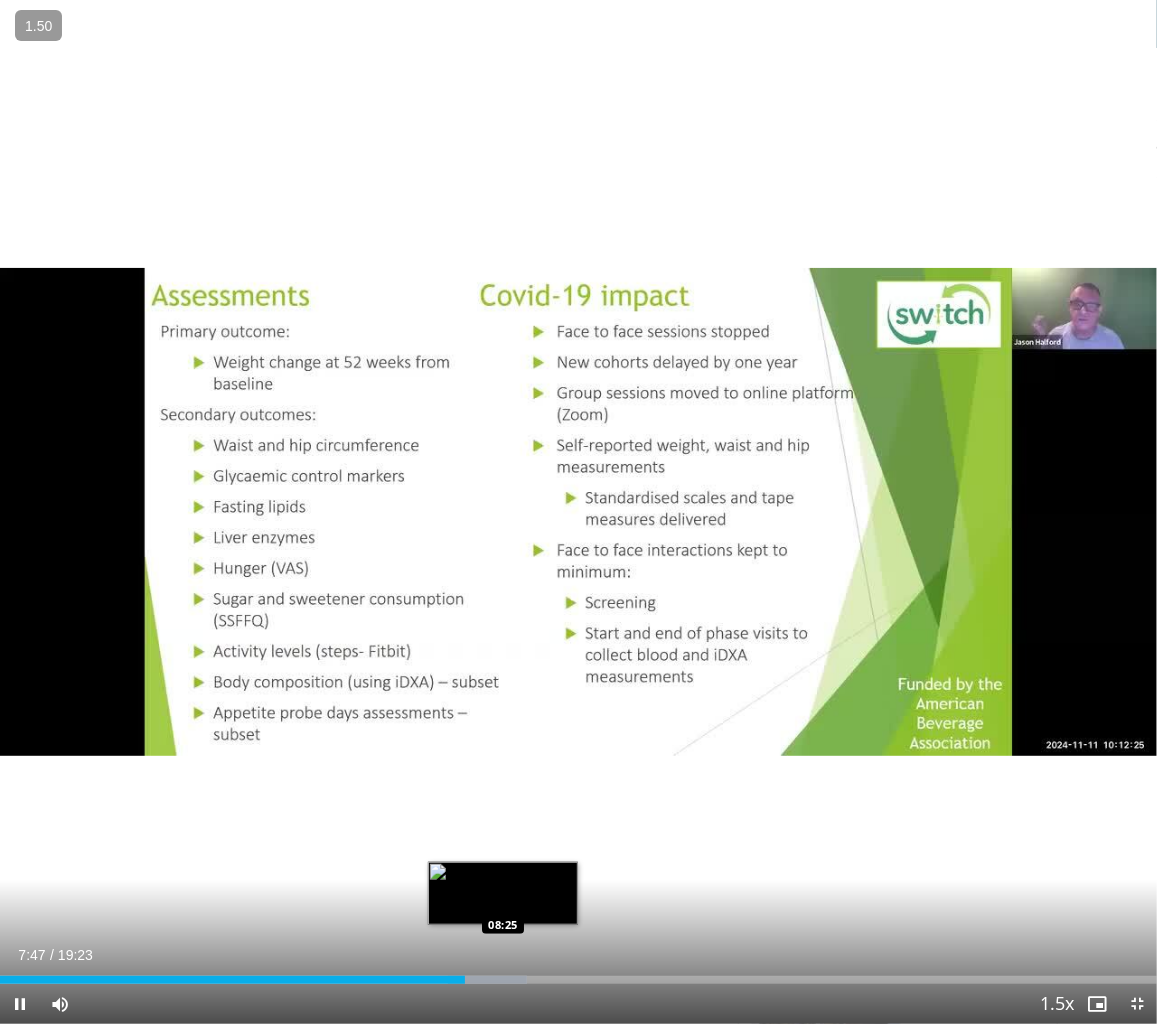click on "Loaded :  45.57% 07:47 08:25" at bounding box center [578, 980] 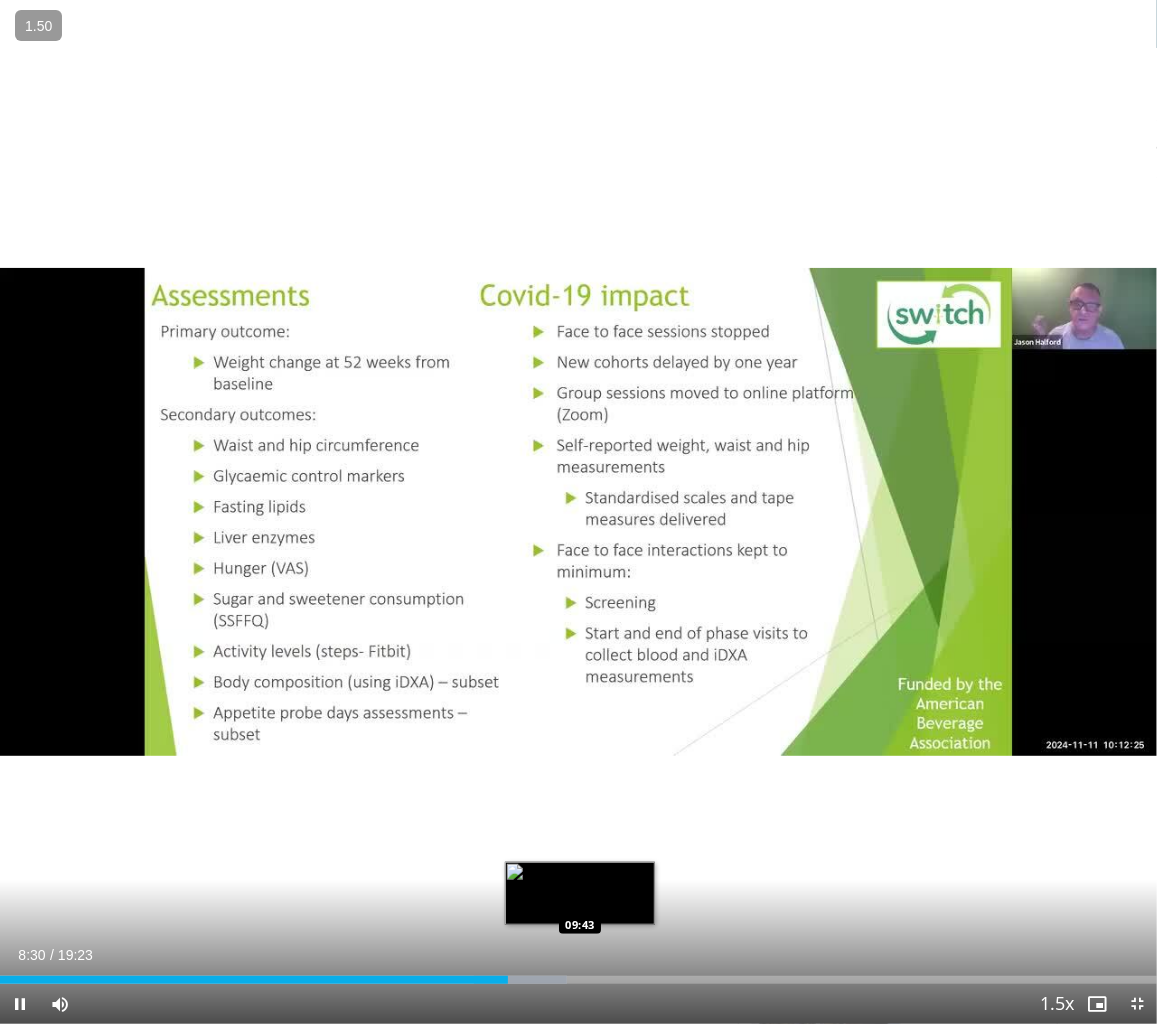 click on "Loaded :  49.01% 08:30 09:43" at bounding box center [578, 980] 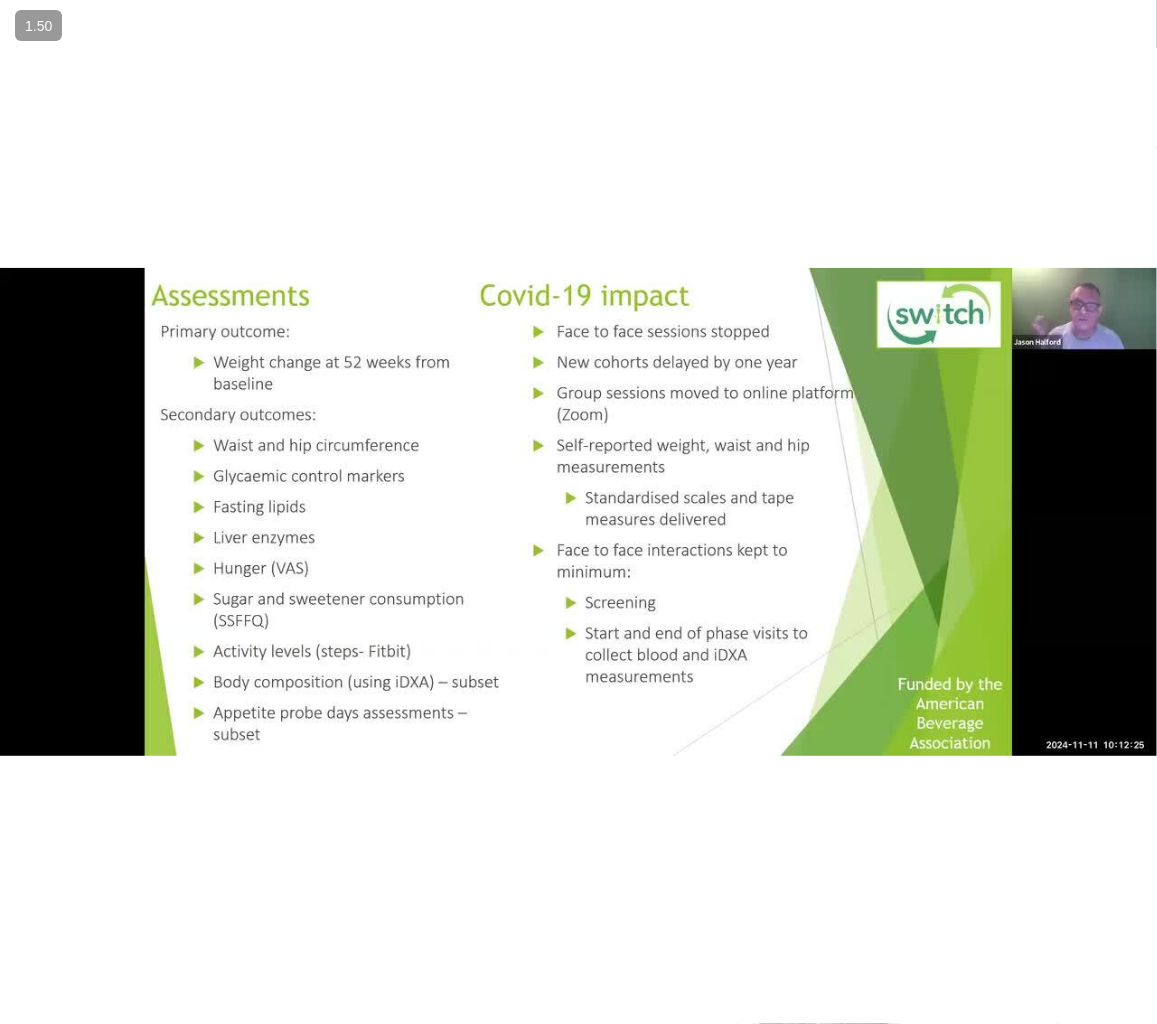 click on "10 seconds
Tap to unmute" at bounding box center [578, 512] 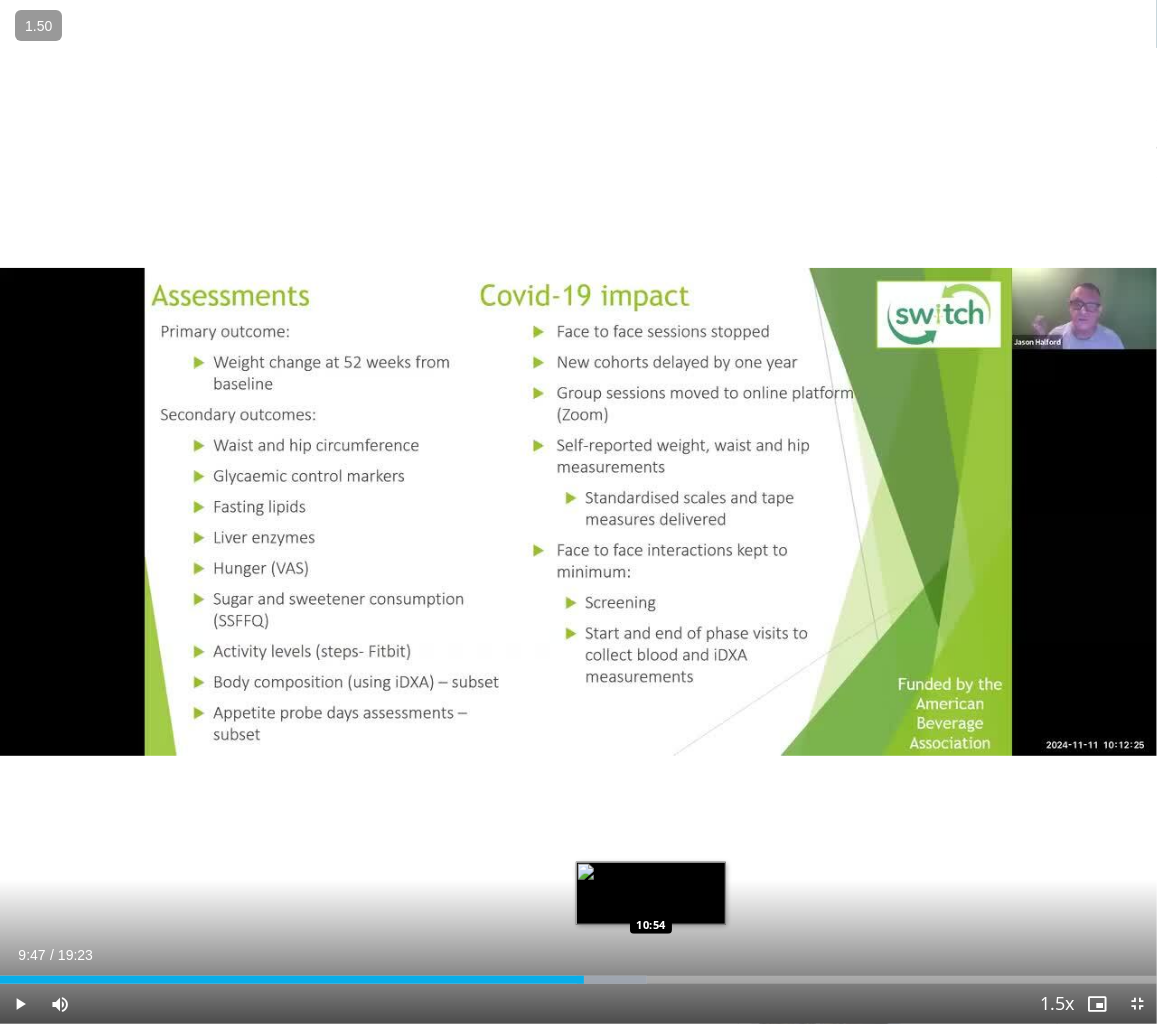 click on "Loaded :  55.89% 09:47 10:54" at bounding box center (578, 980) 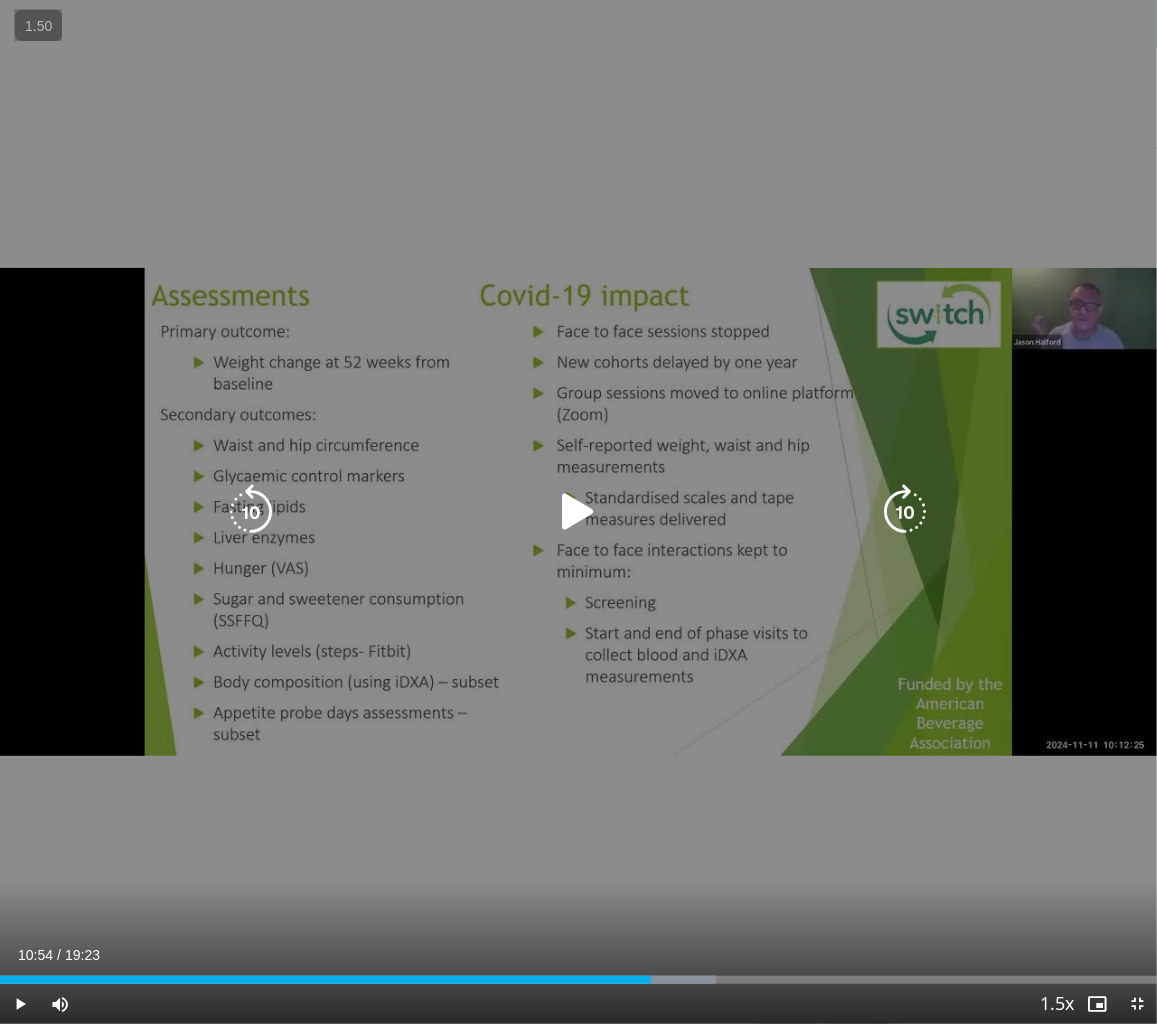 click at bounding box center (579, 512) 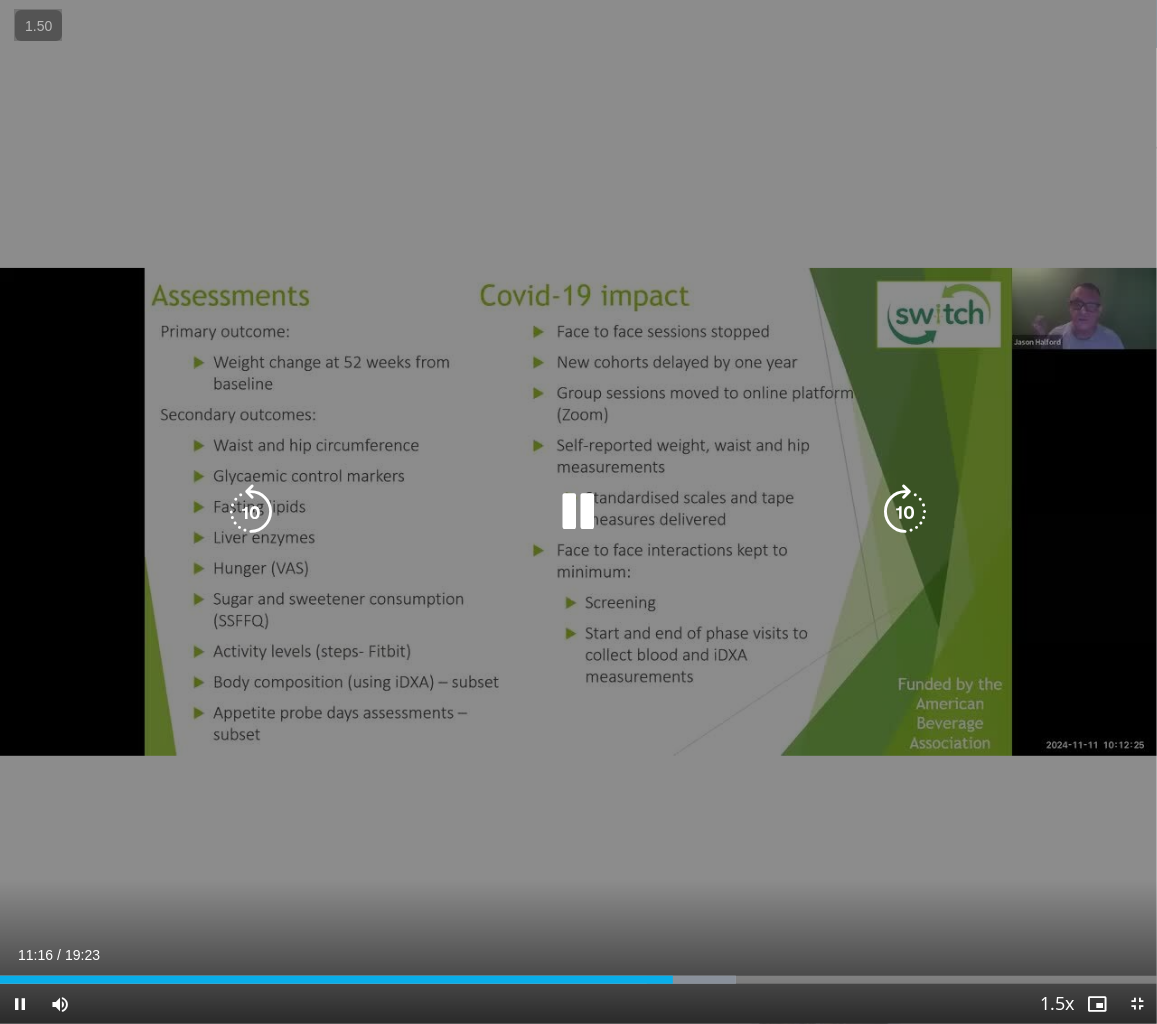 click at bounding box center [906, 512] 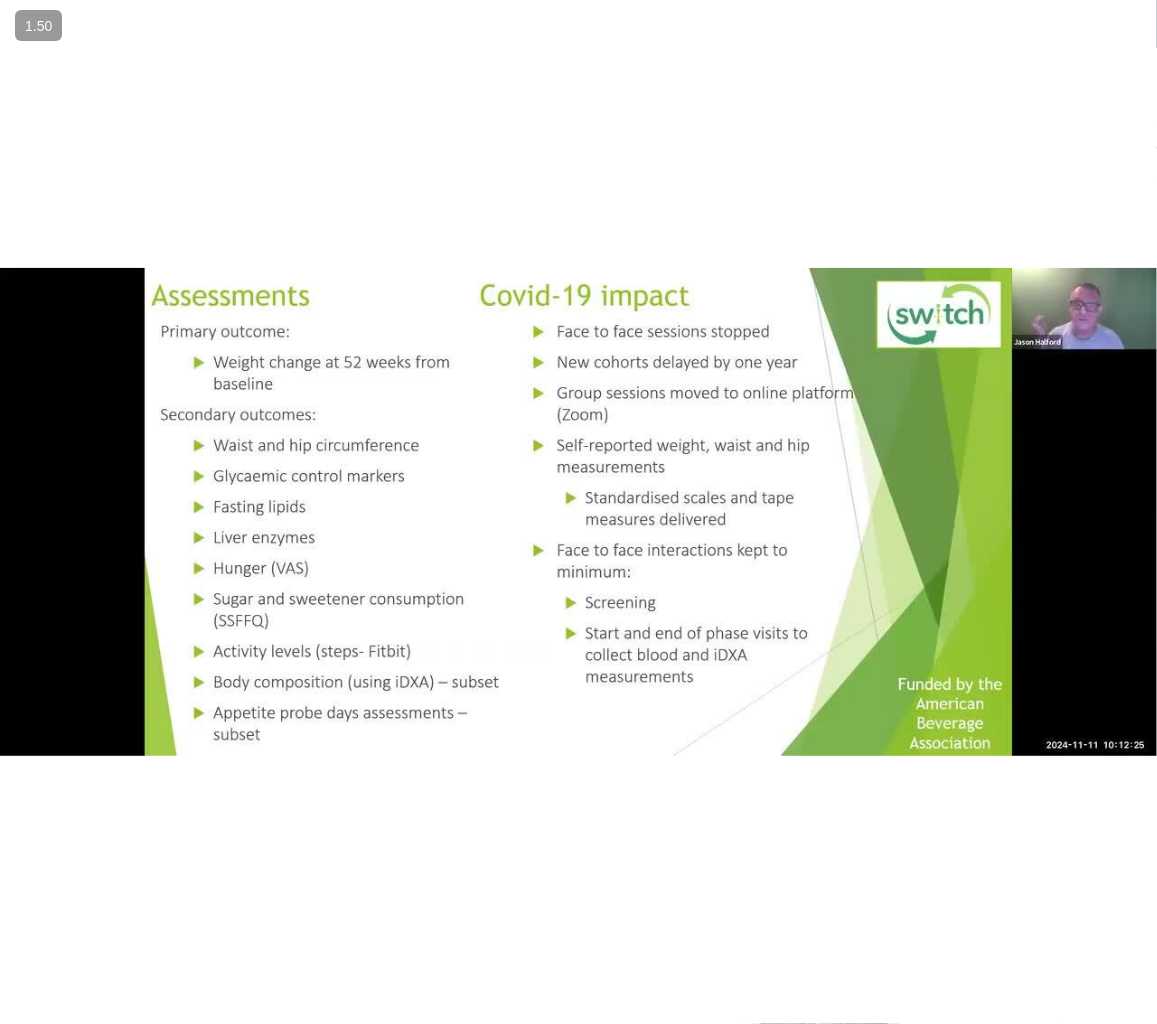 click on "10 seconds
Tap to unmute" at bounding box center (578, 512) 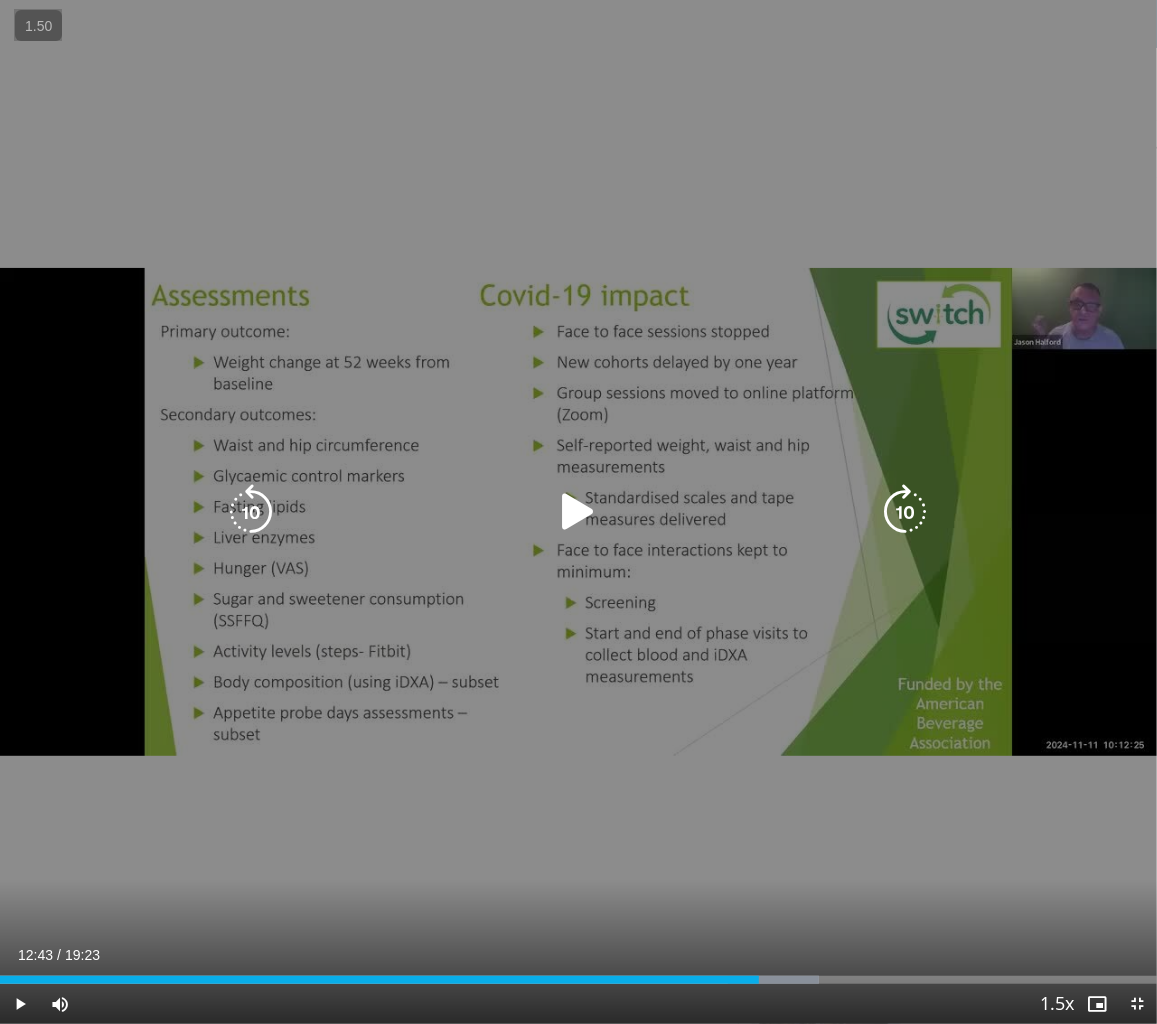 click at bounding box center (579, 512) 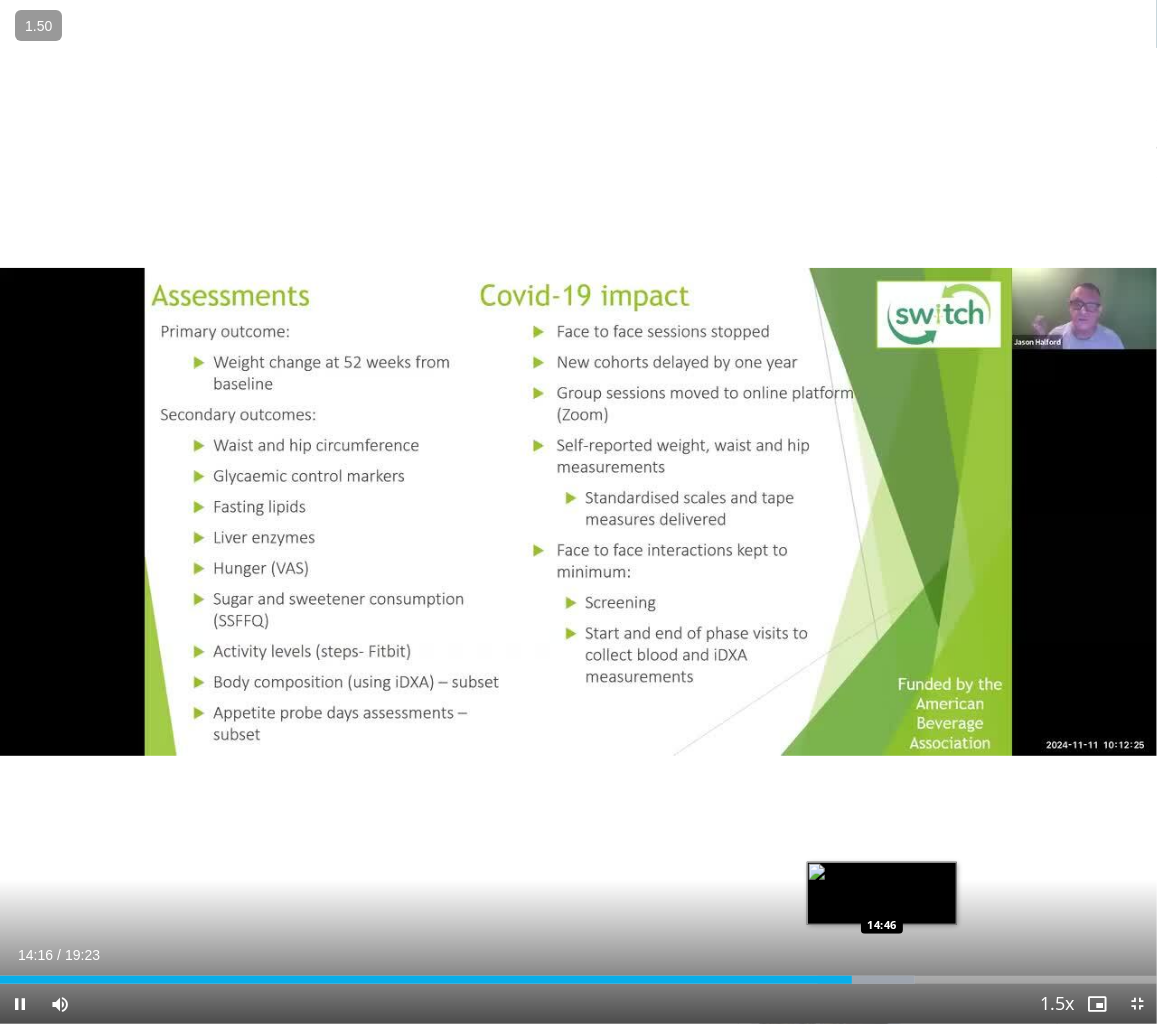 click on "Loaded :  79.11% 14:16 14:46" at bounding box center (578, 980) 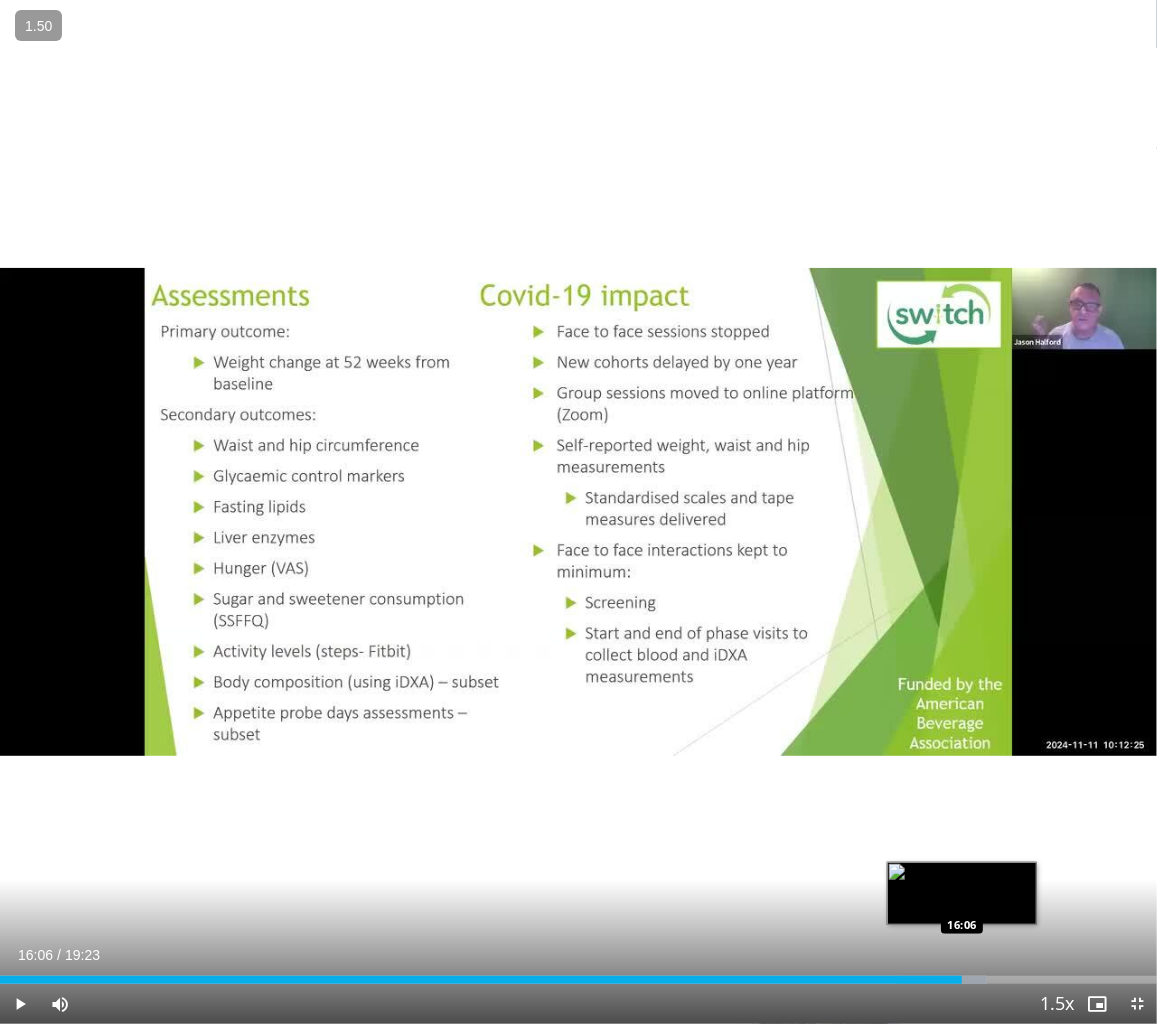 click on "Loaded :  85.29% 16:06 16:06" at bounding box center [578, 980] 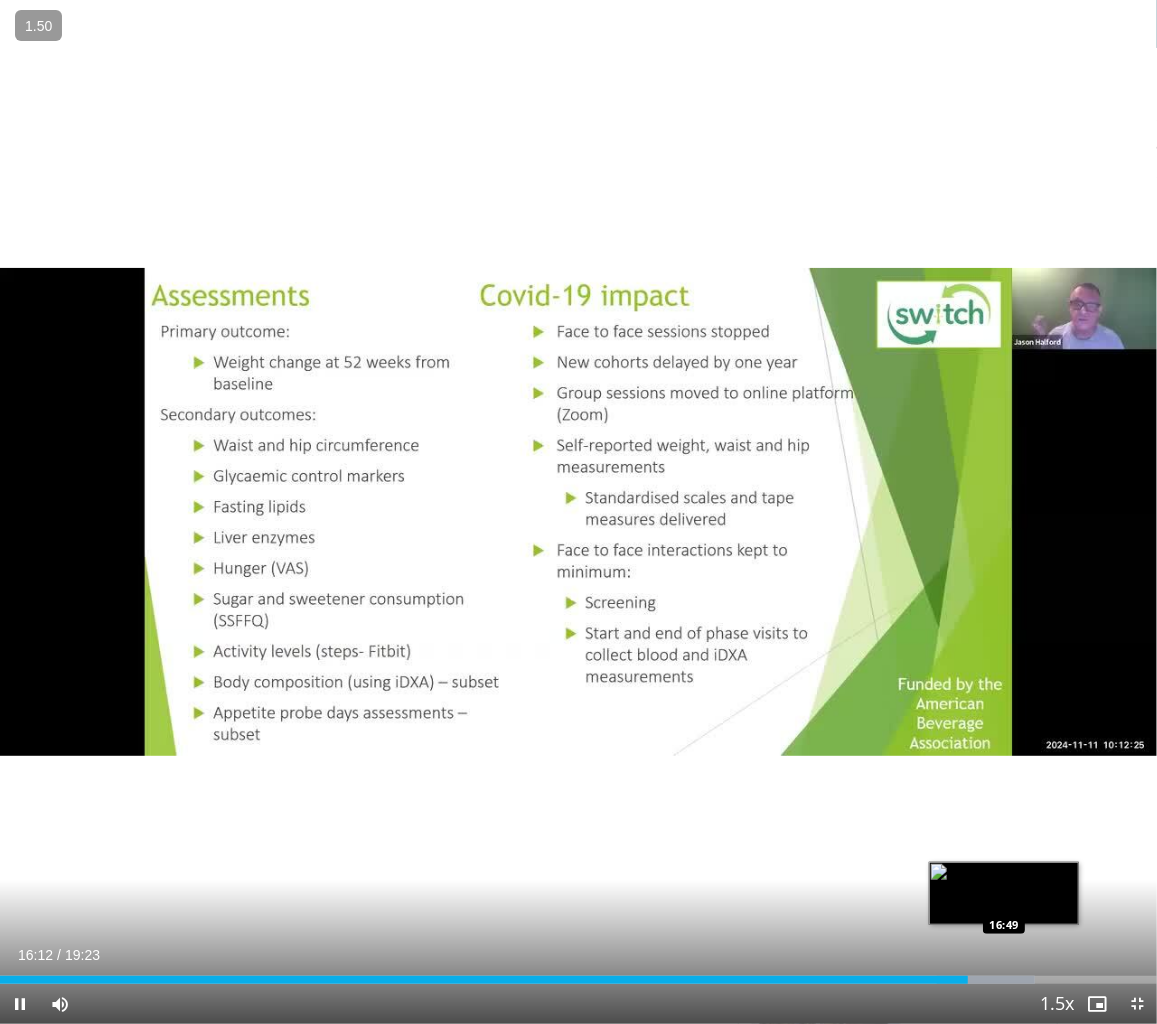 click at bounding box center (985, 980) 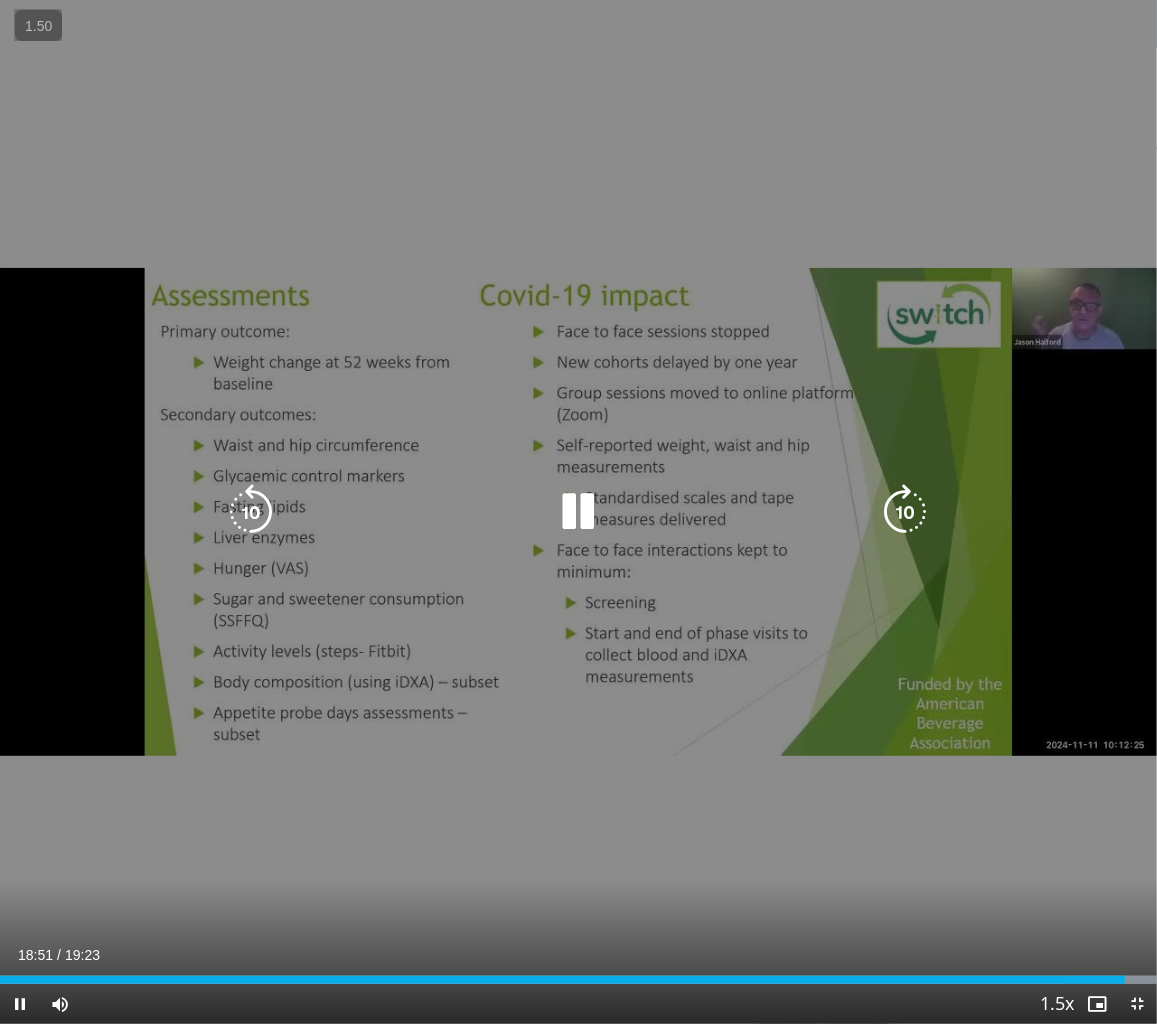click on "10 seconds
Tap to unmute" at bounding box center (578, 512) 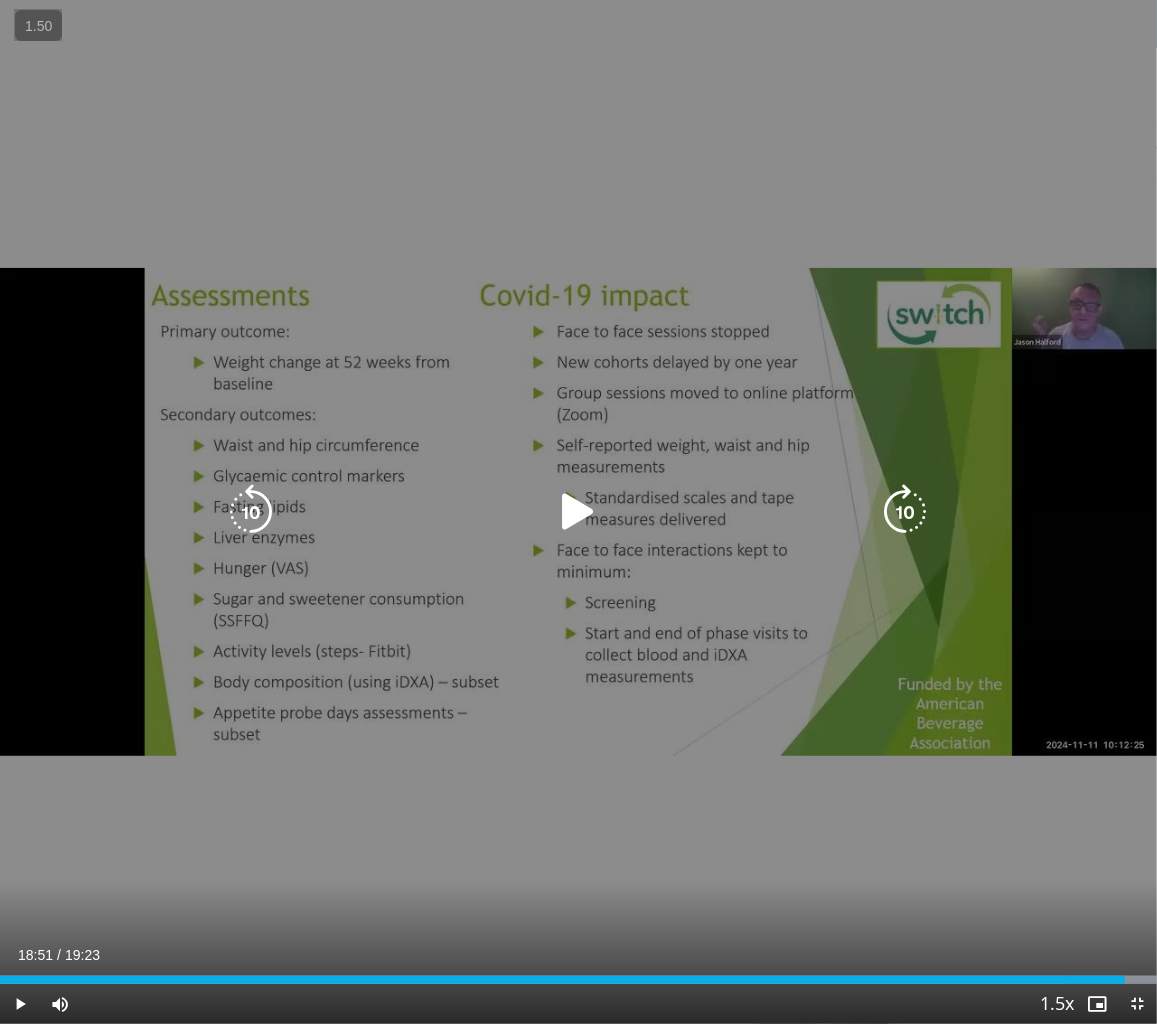 click on "10 seconds
Tap to unmute" at bounding box center [578, 512] 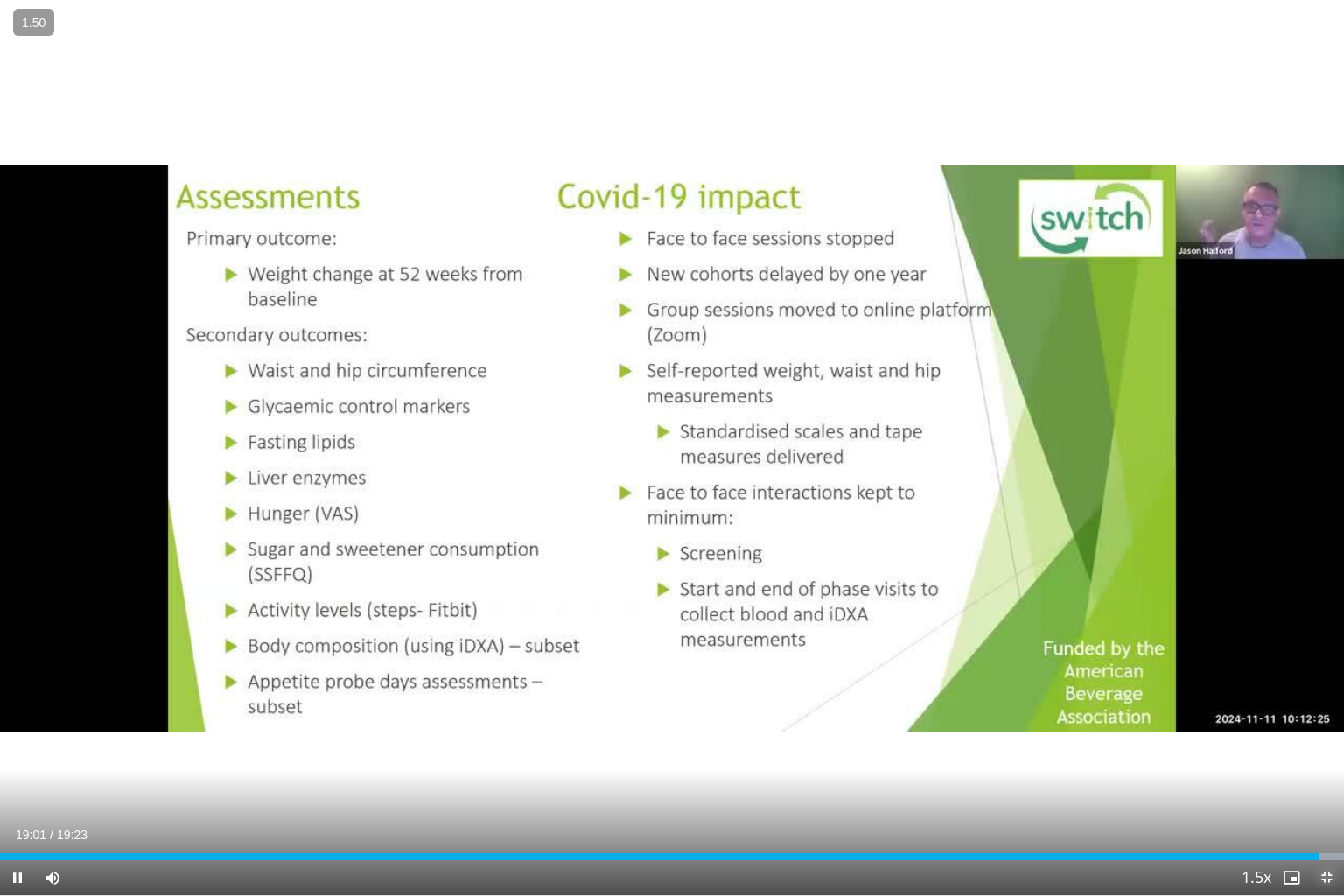 click at bounding box center [1326, 878] 